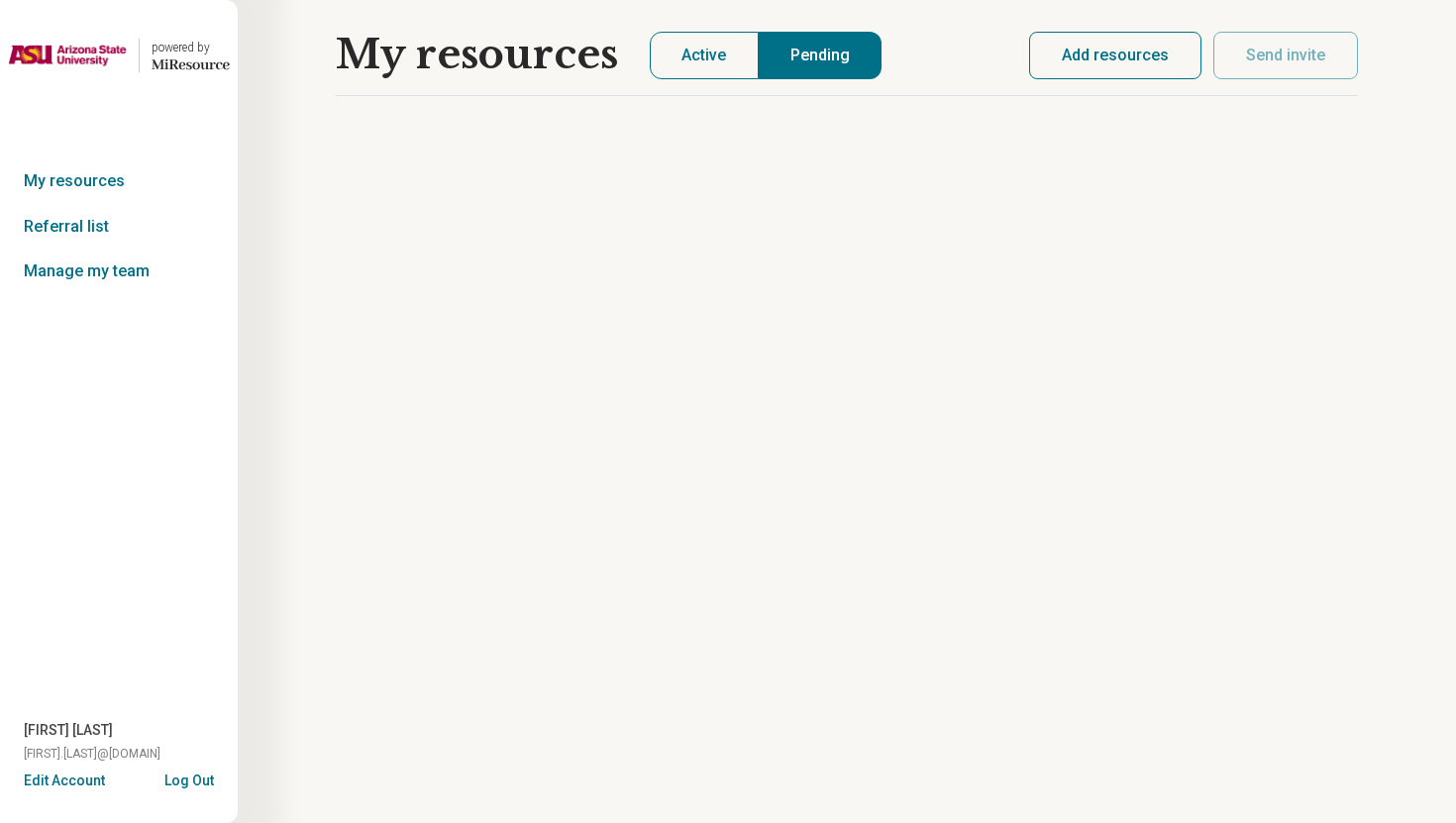 scroll, scrollTop: 0, scrollLeft: 0, axis: both 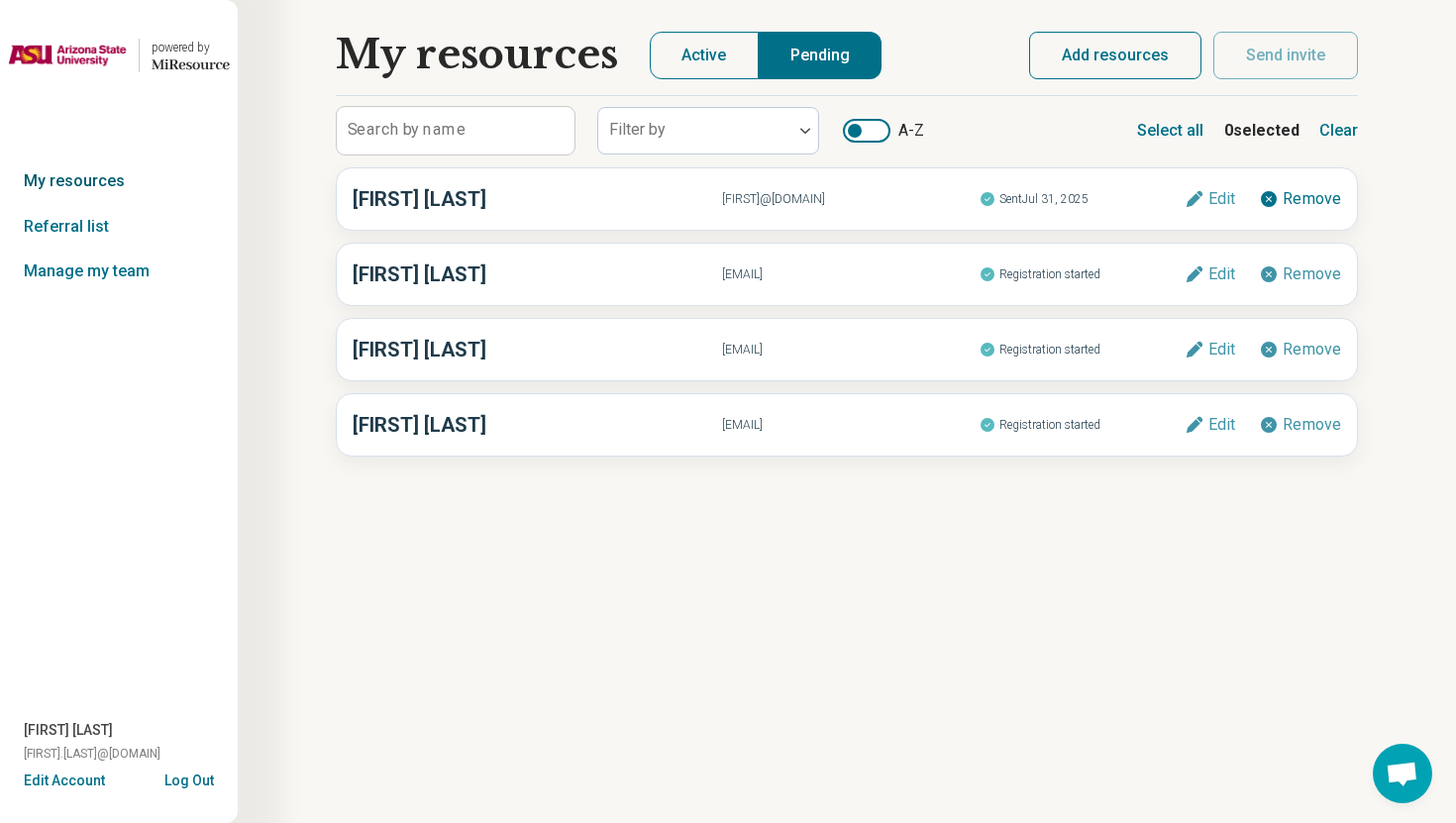 click on "My resources" at bounding box center (119, 181) 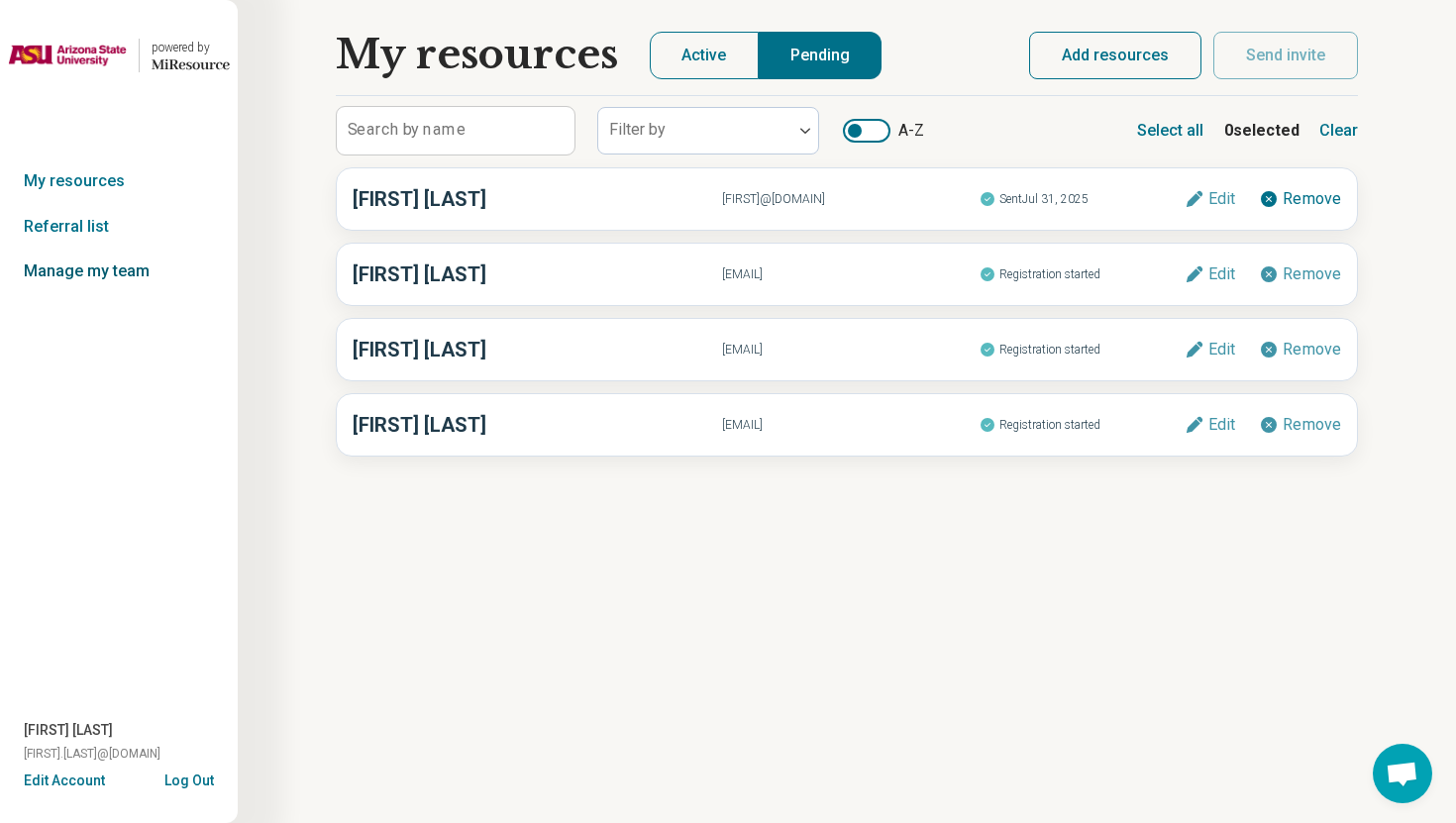 click on "Manage my team" at bounding box center (119, 271) 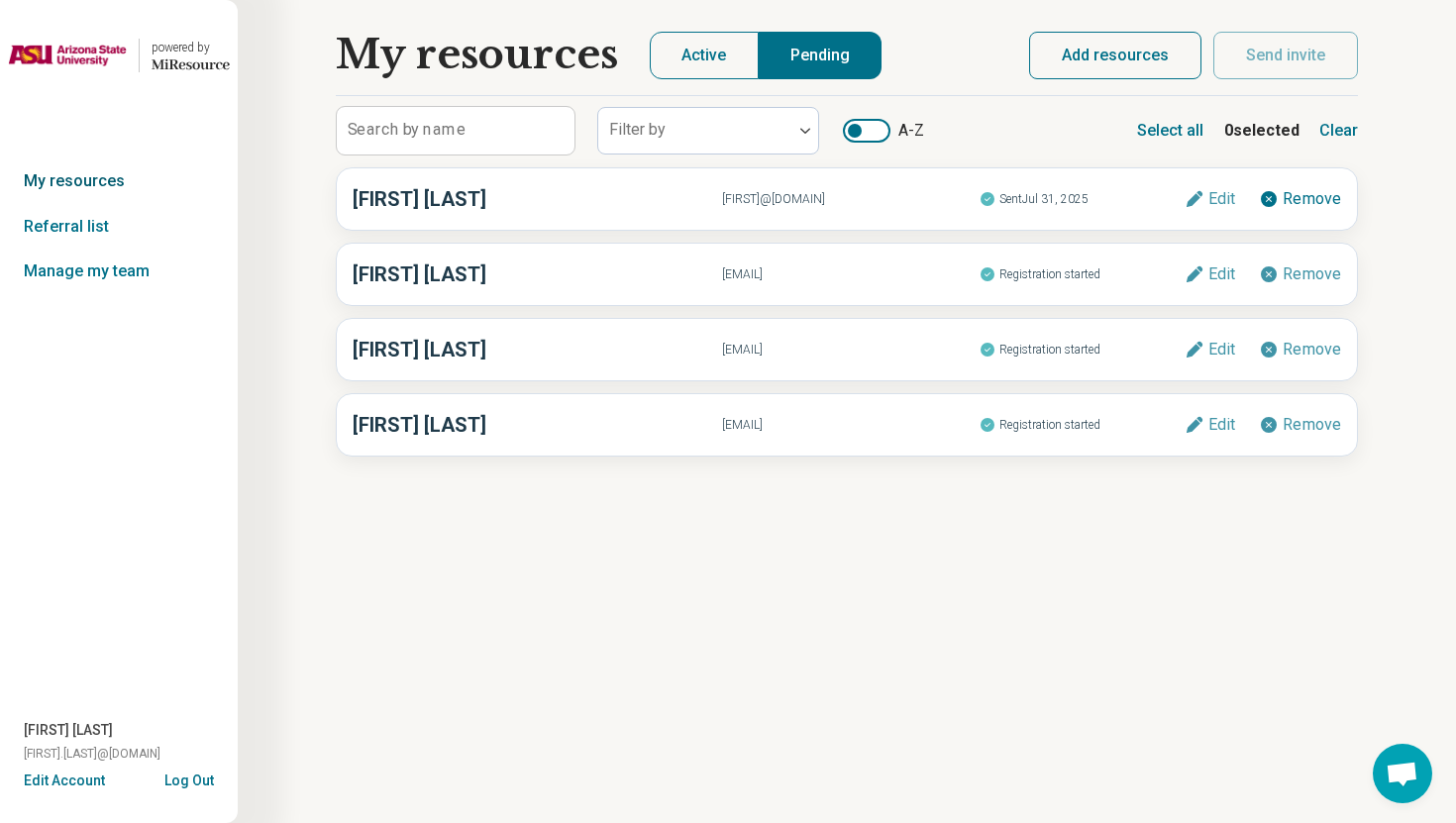 click on "My resources" at bounding box center (119, 181) 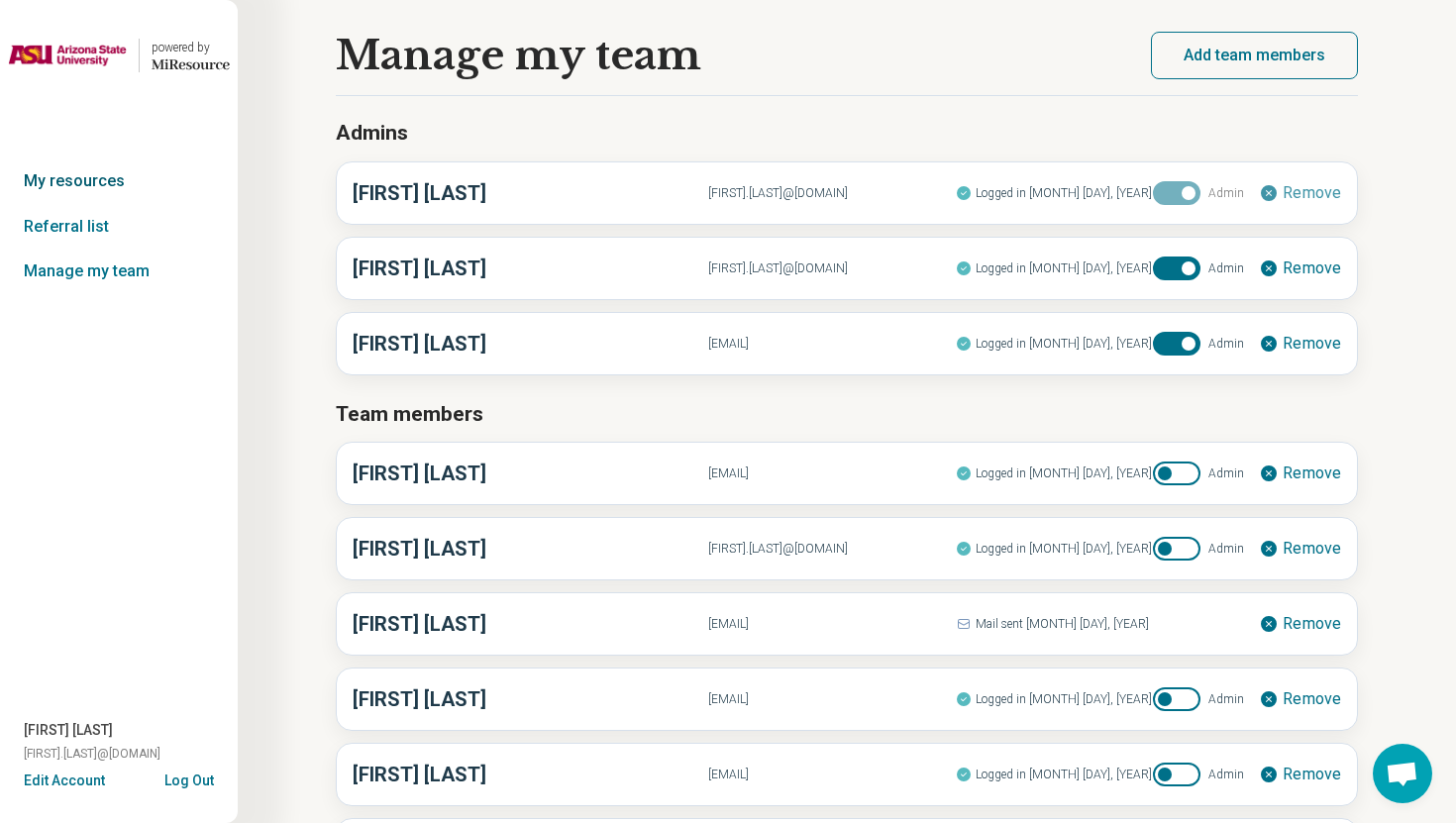 click on "My resources" at bounding box center (119, 181) 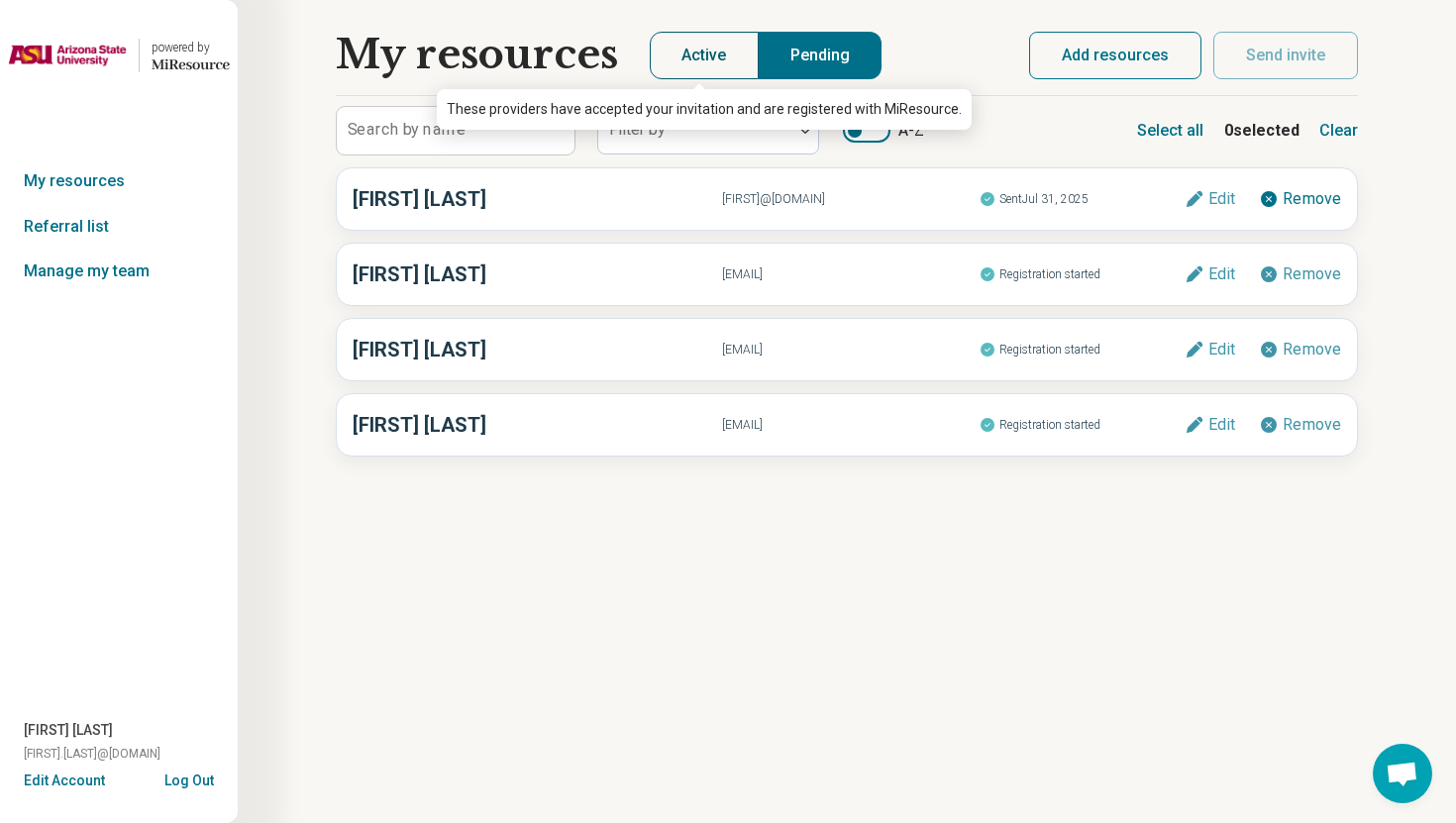 click on "Active" at bounding box center [704, 55] 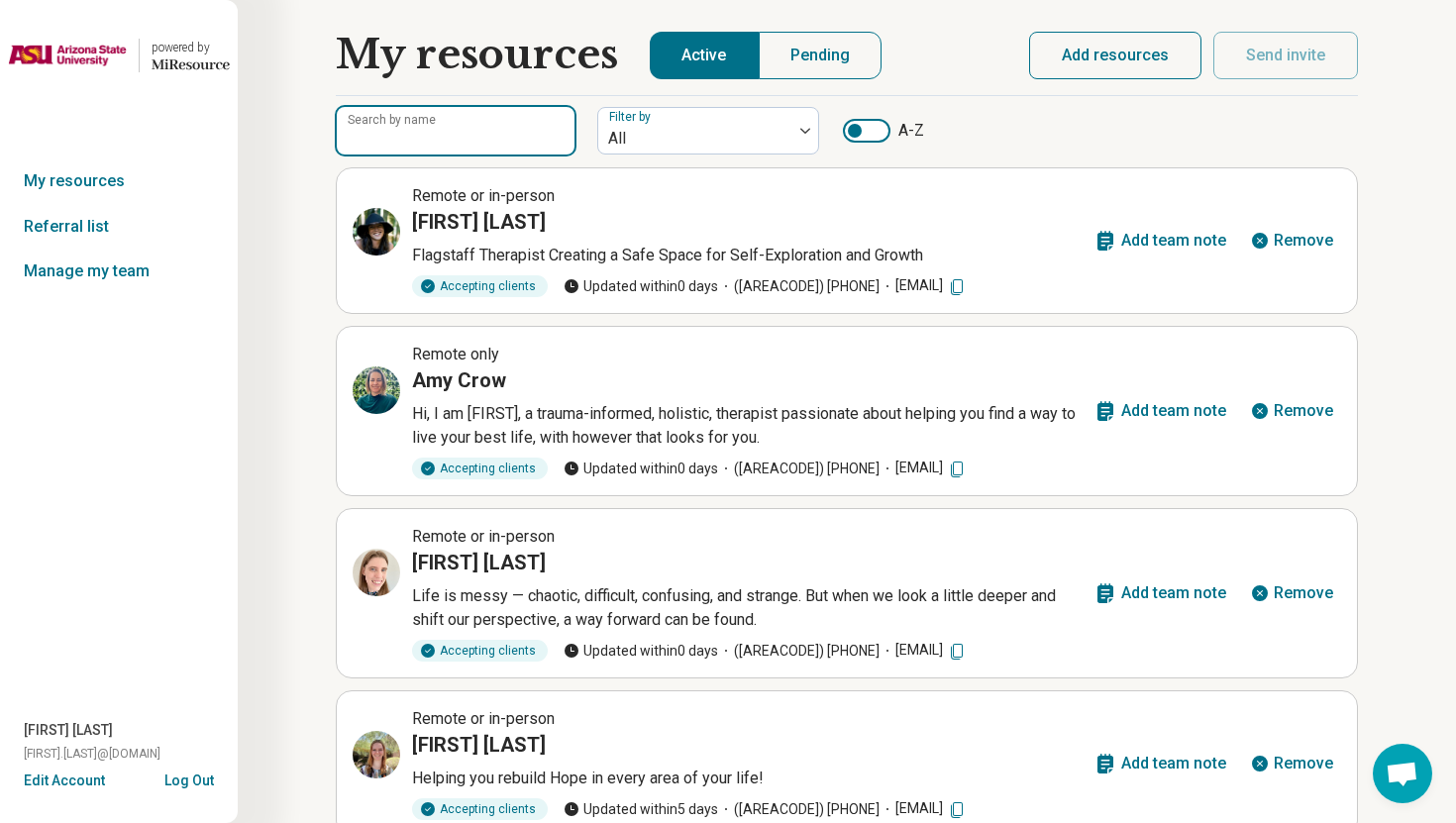 click on "Search by name" at bounding box center (456, 131) 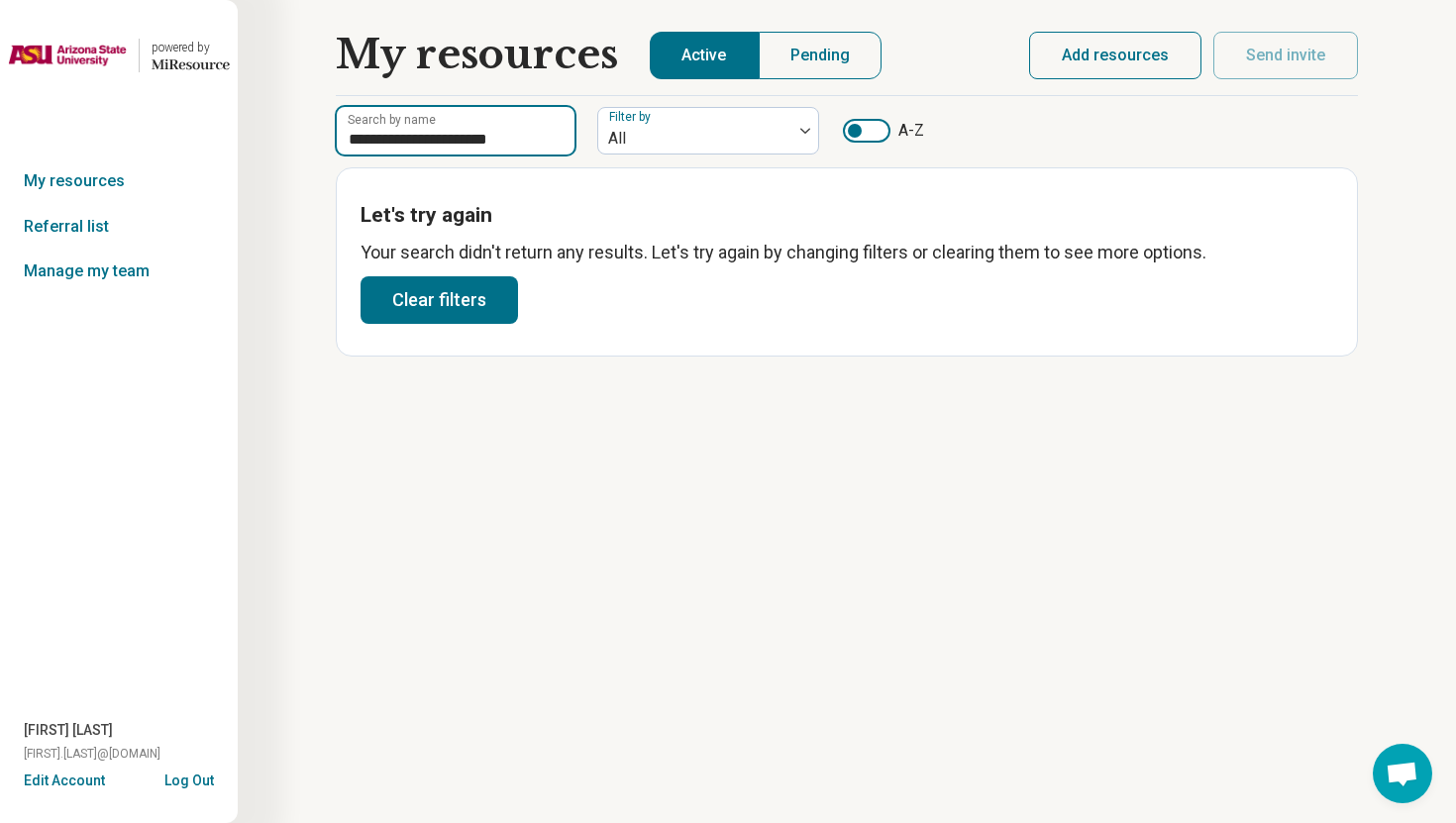 click on "**********" at bounding box center (456, 131) 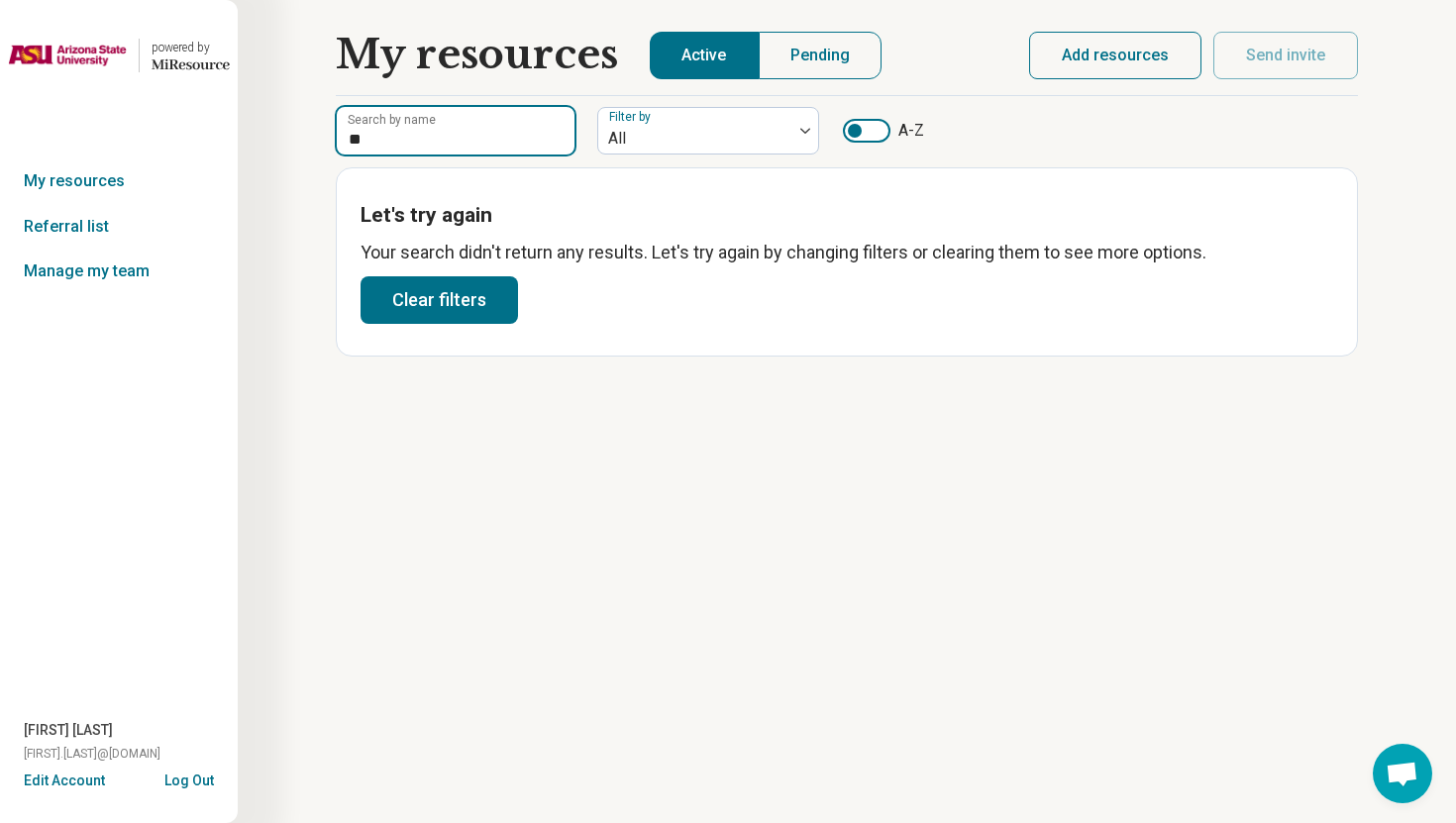 type on "*" 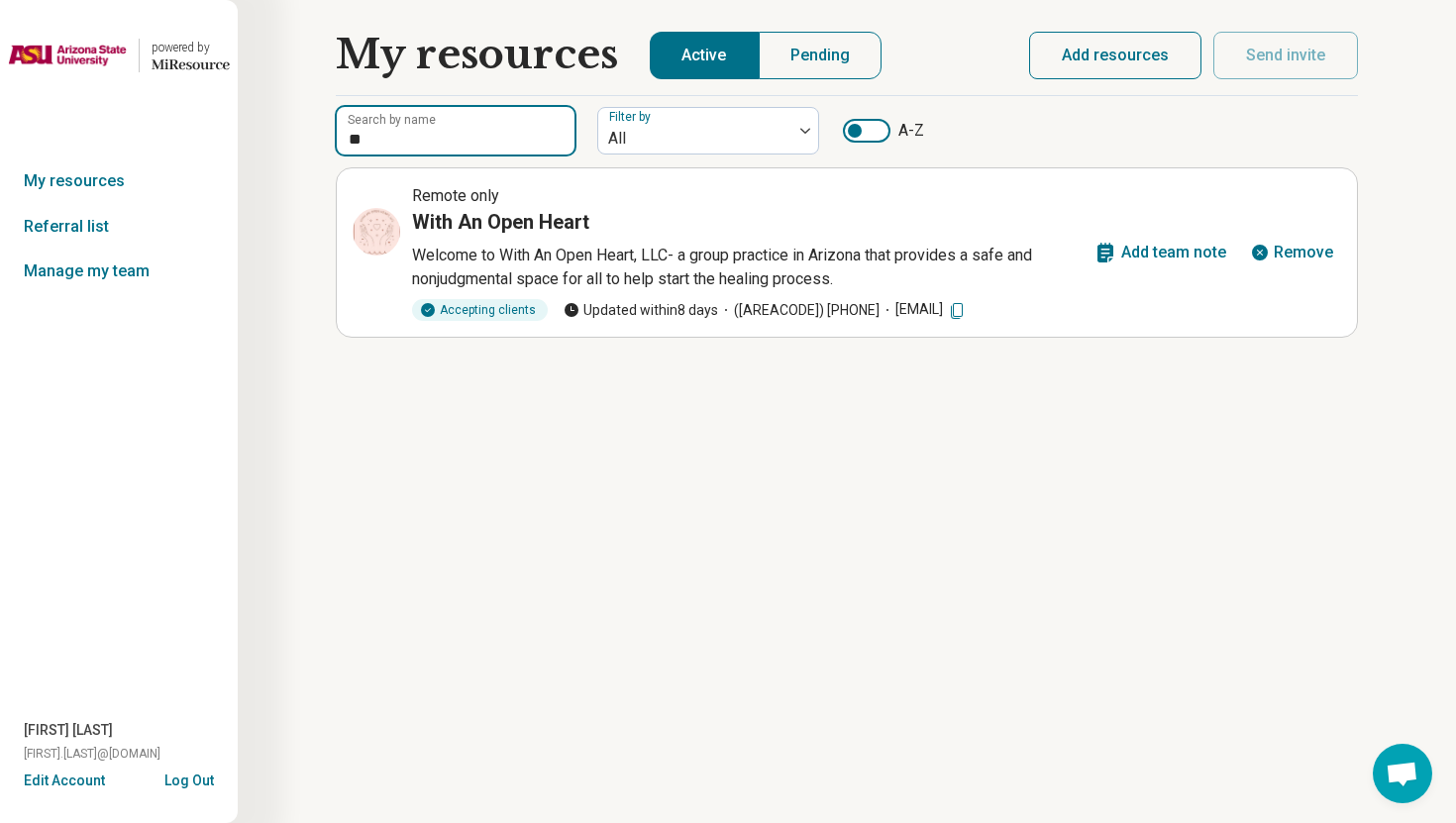 type on "*" 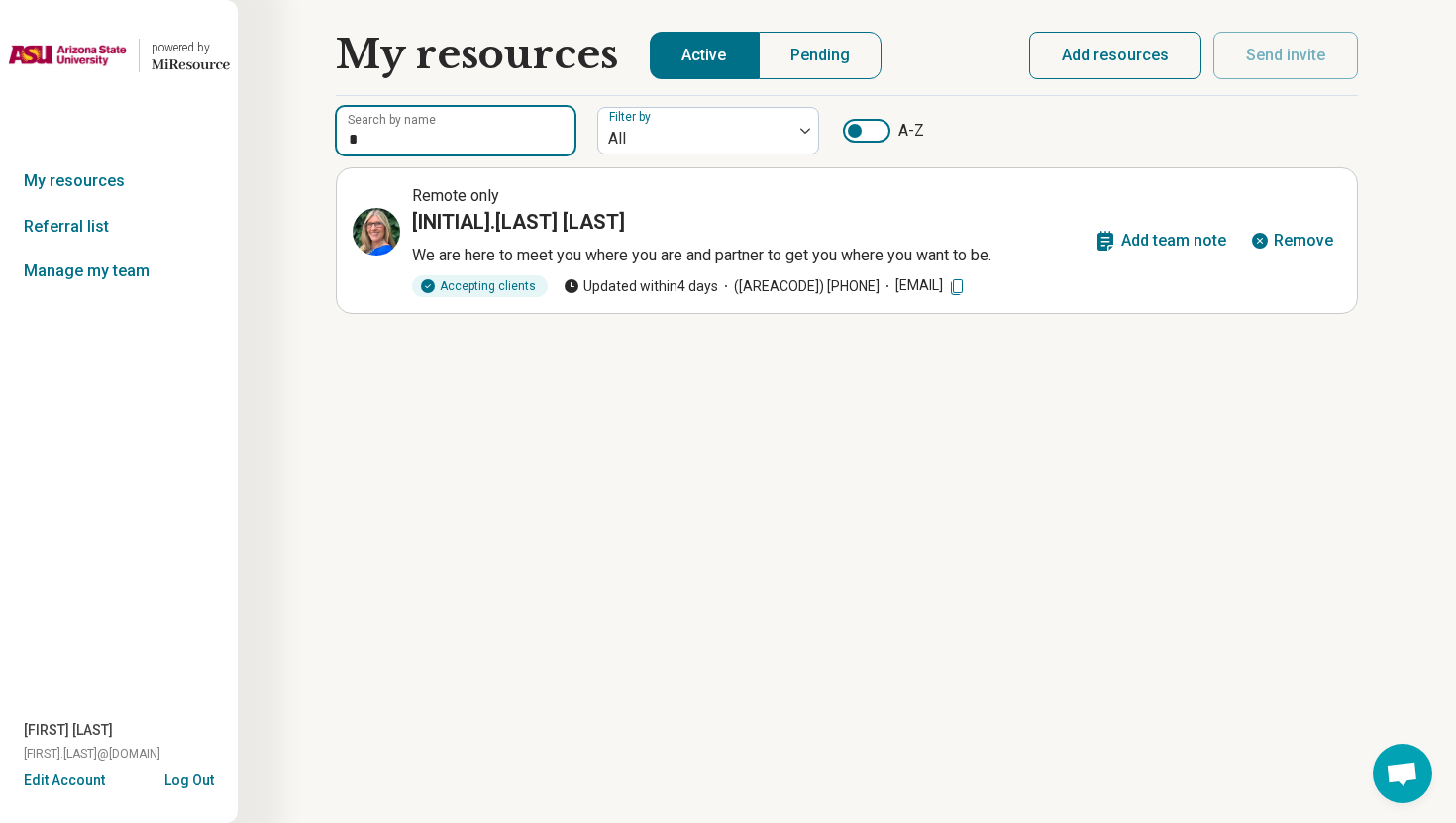 type 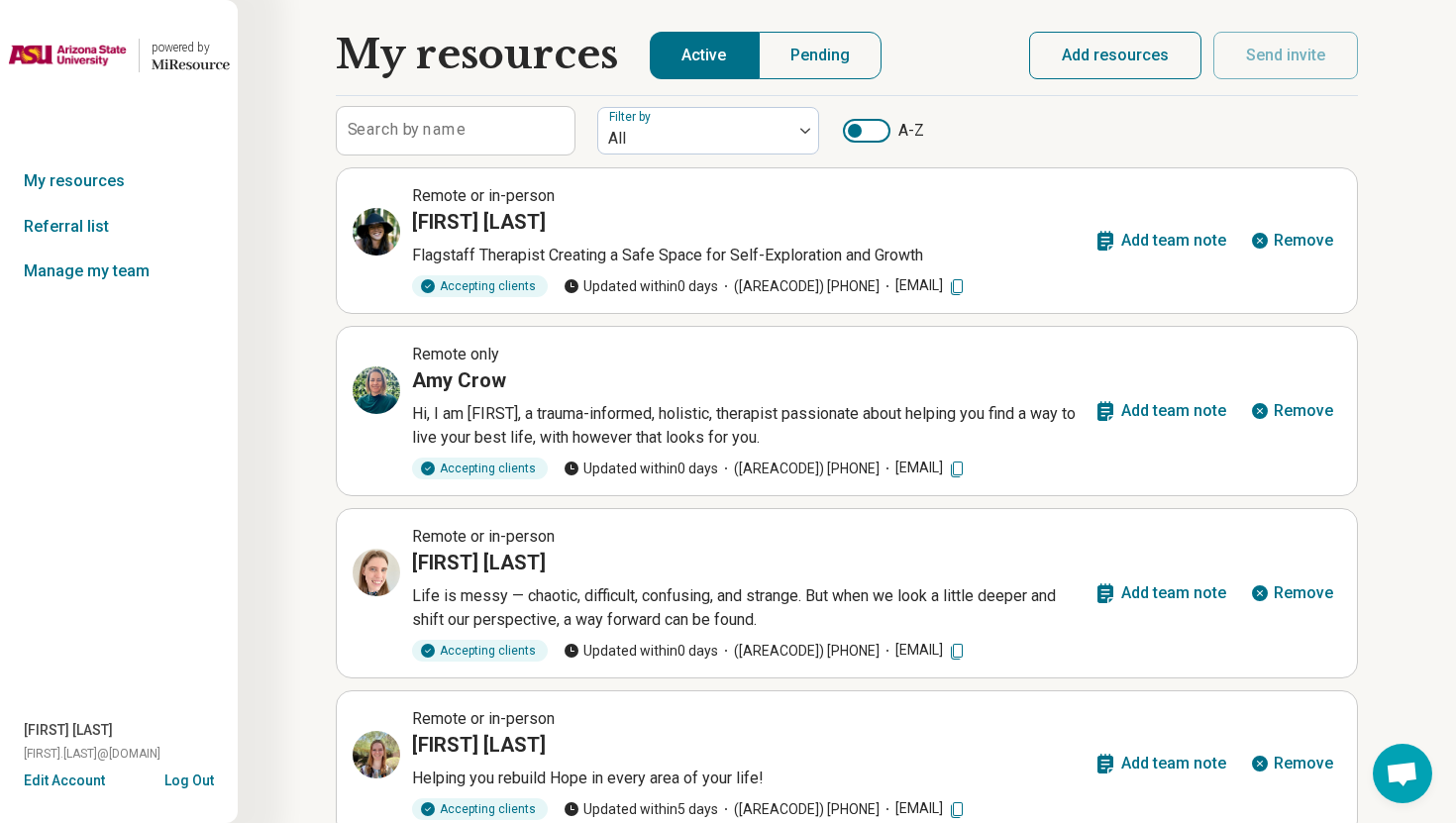 click on "Log Out" at bounding box center [189, 778] 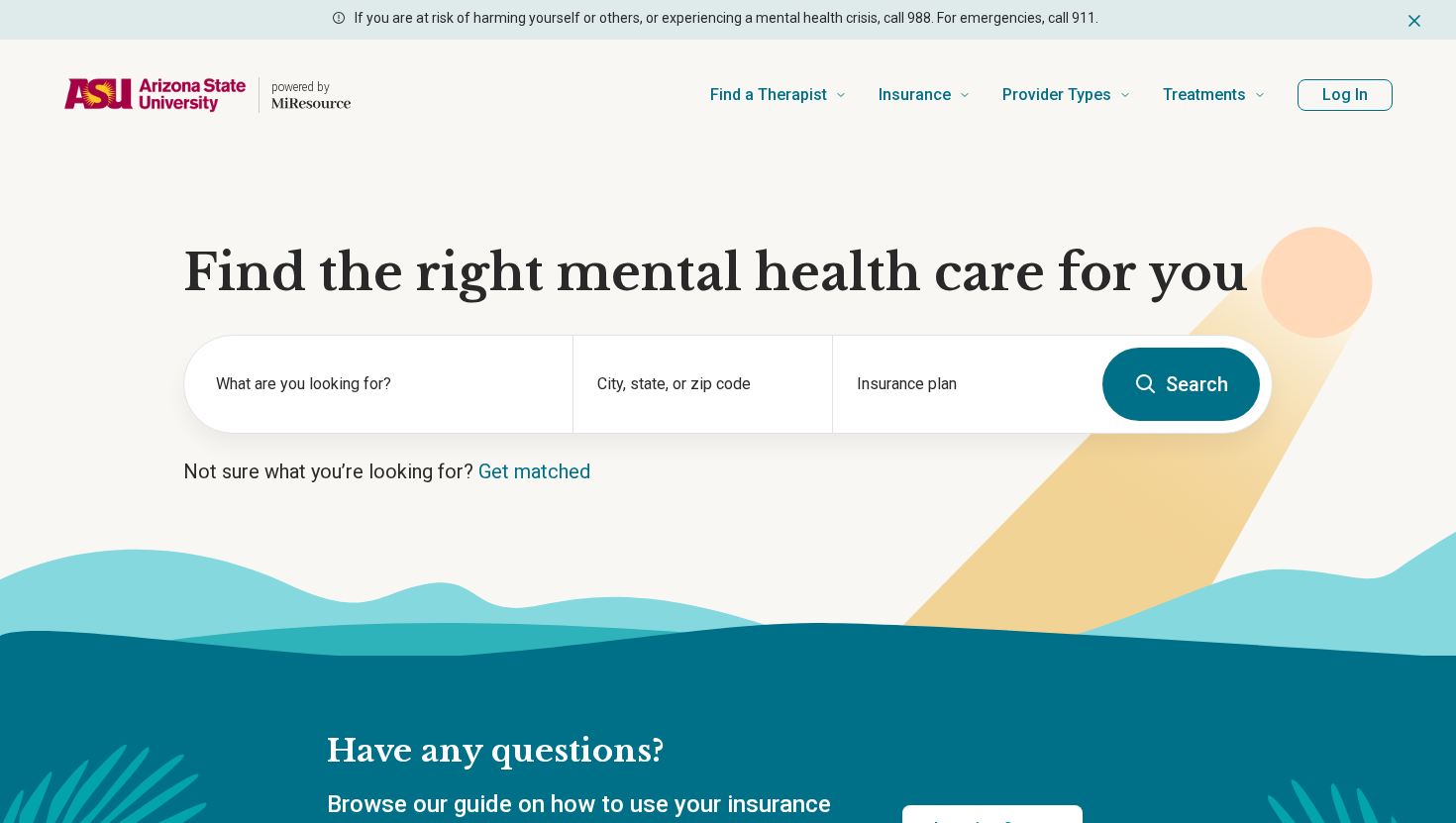 scroll, scrollTop: 0, scrollLeft: 0, axis: both 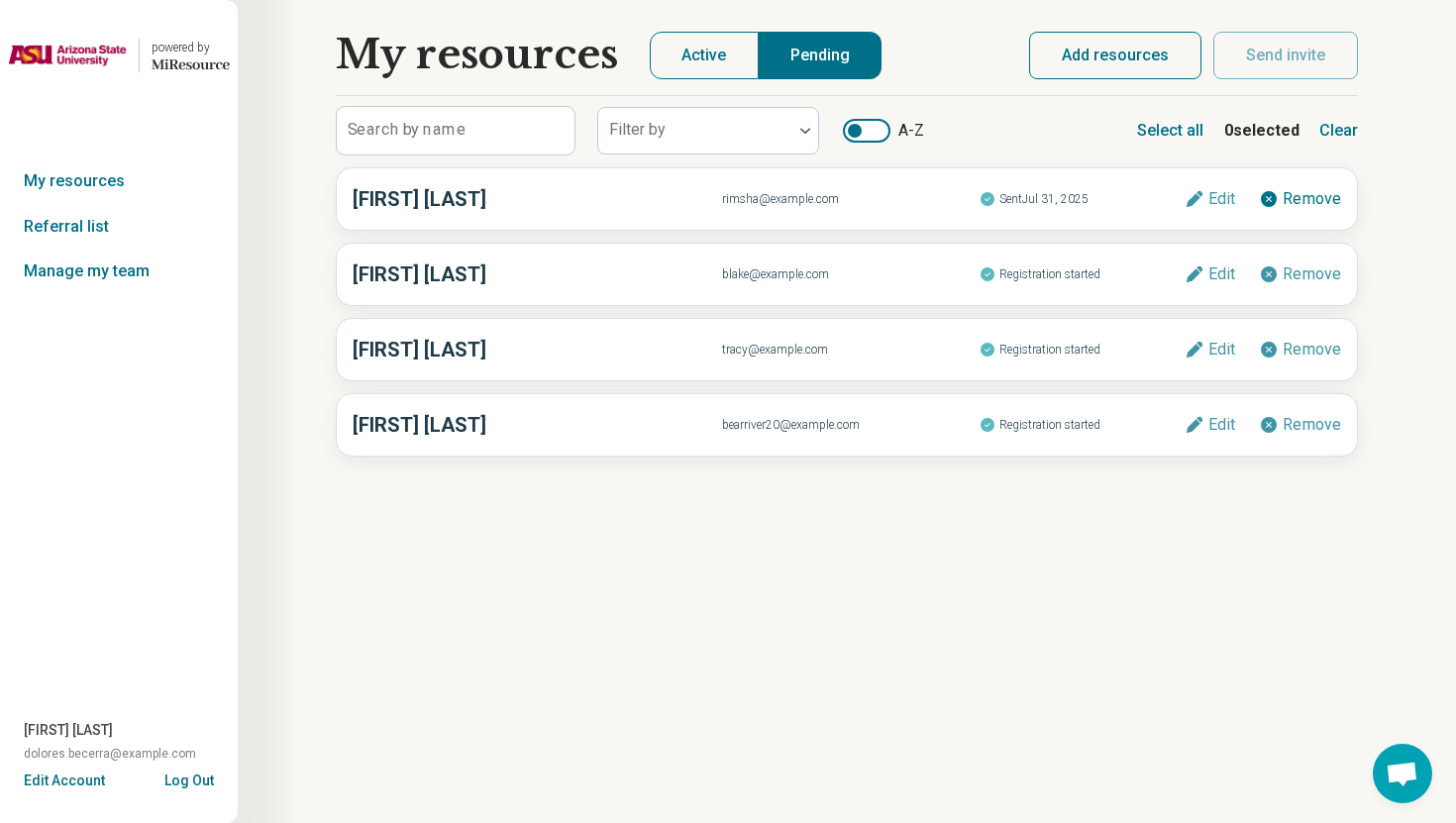 click on "Add resources" at bounding box center (1115, 55) 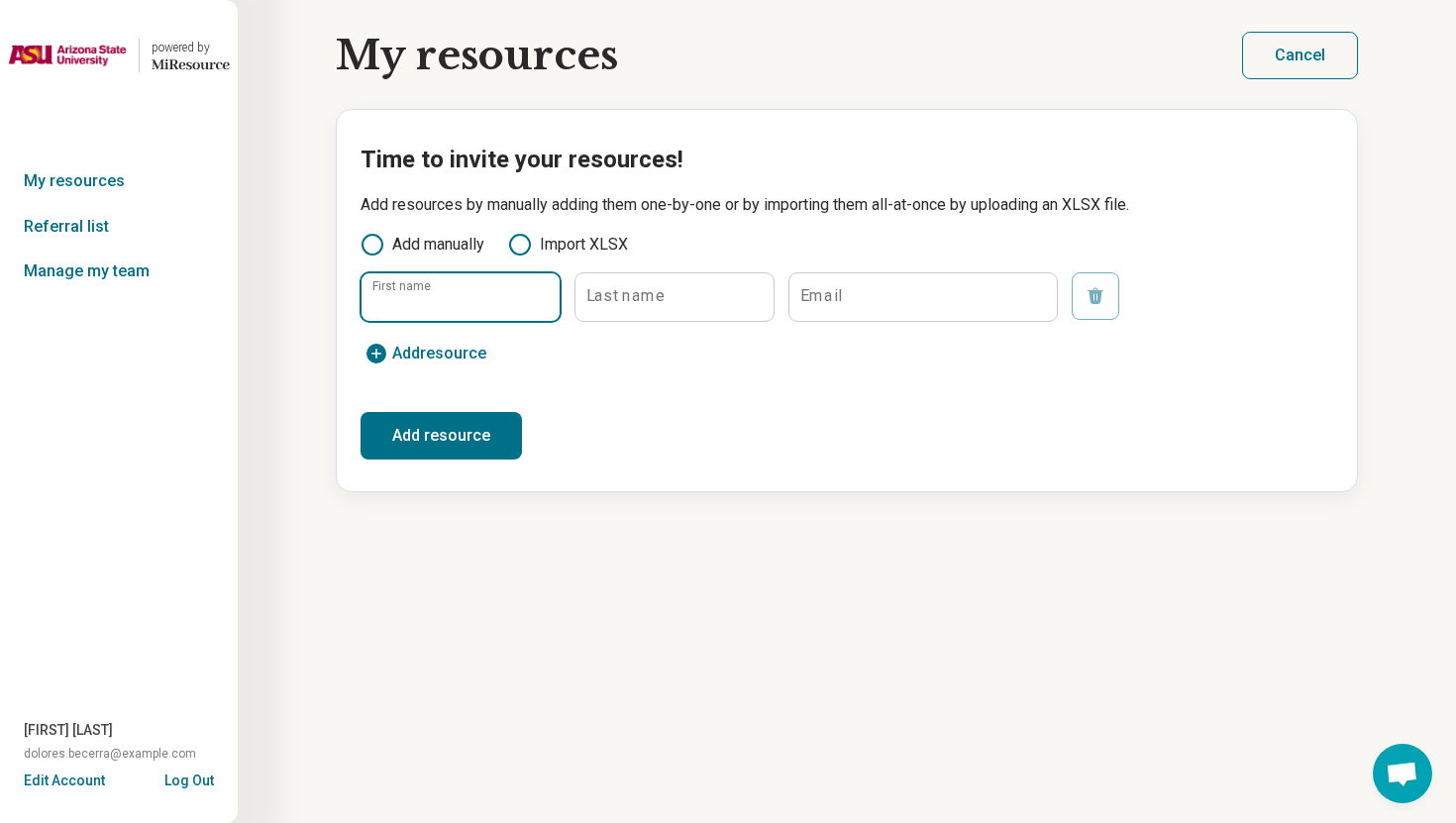 click on "First name" at bounding box center (461, 297) 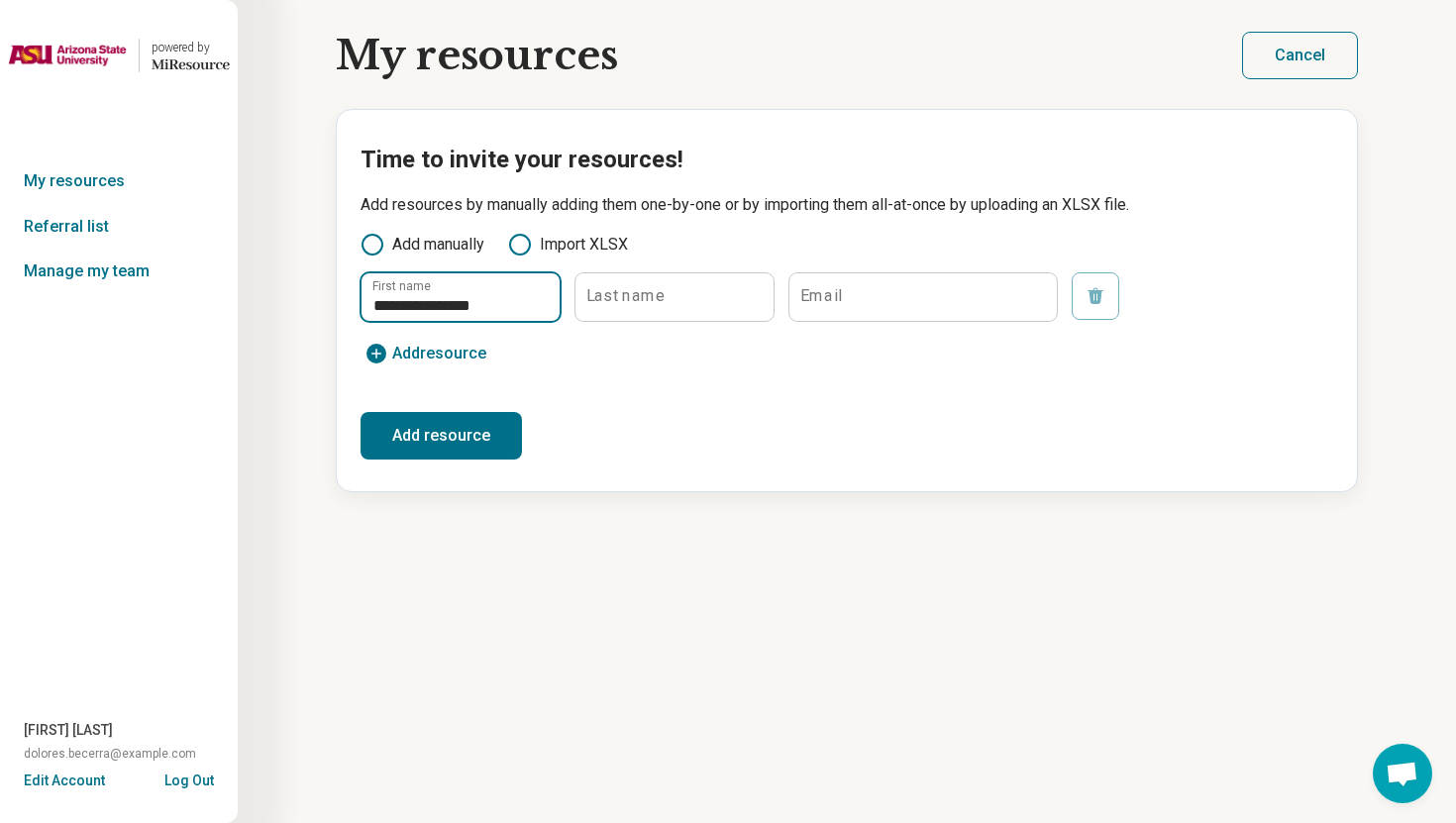 drag, startPoint x: 437, startPoint y: 308, endPoint x: 530, endPoint y: 308, distance: 93 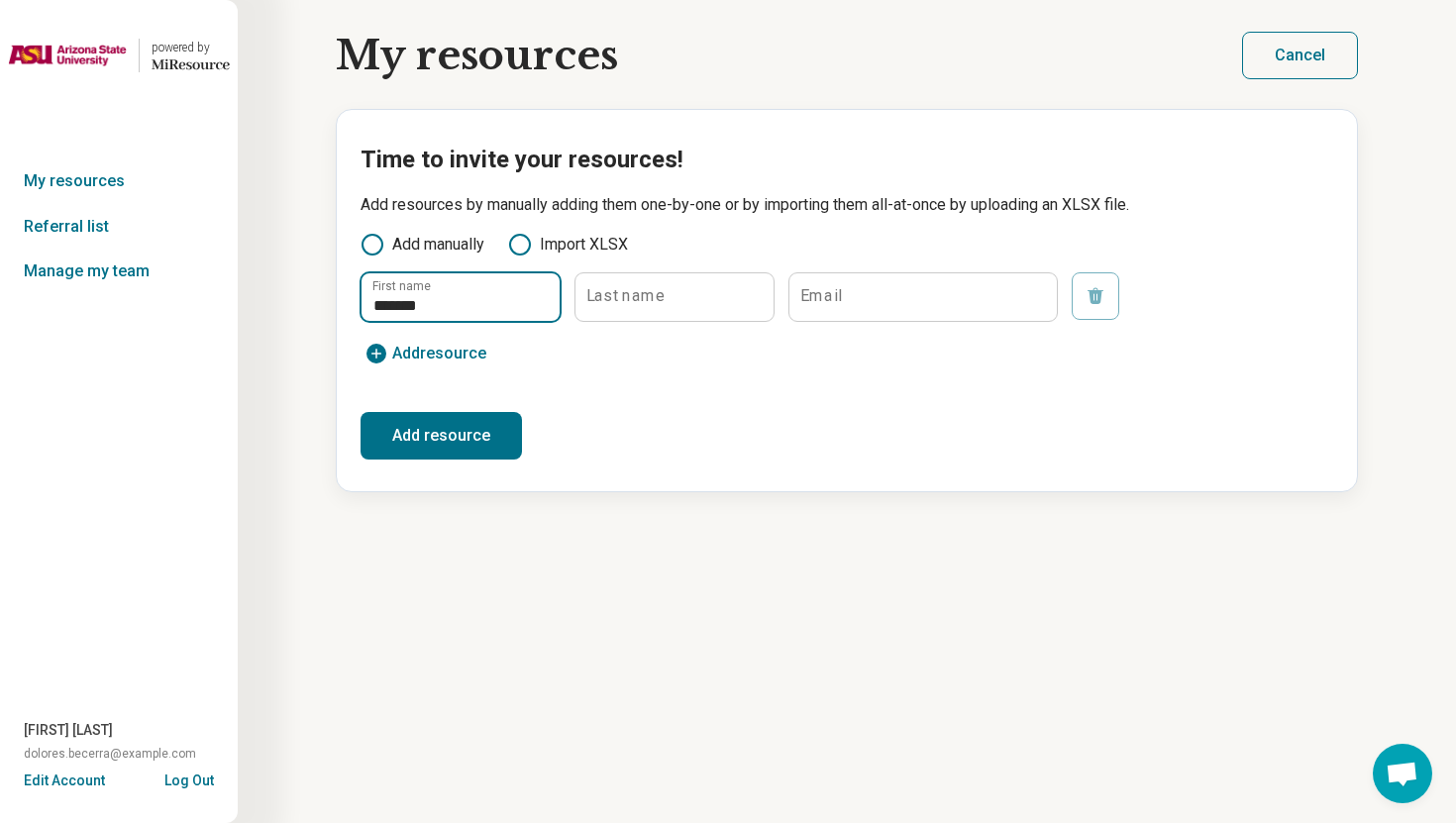 type on "*******" 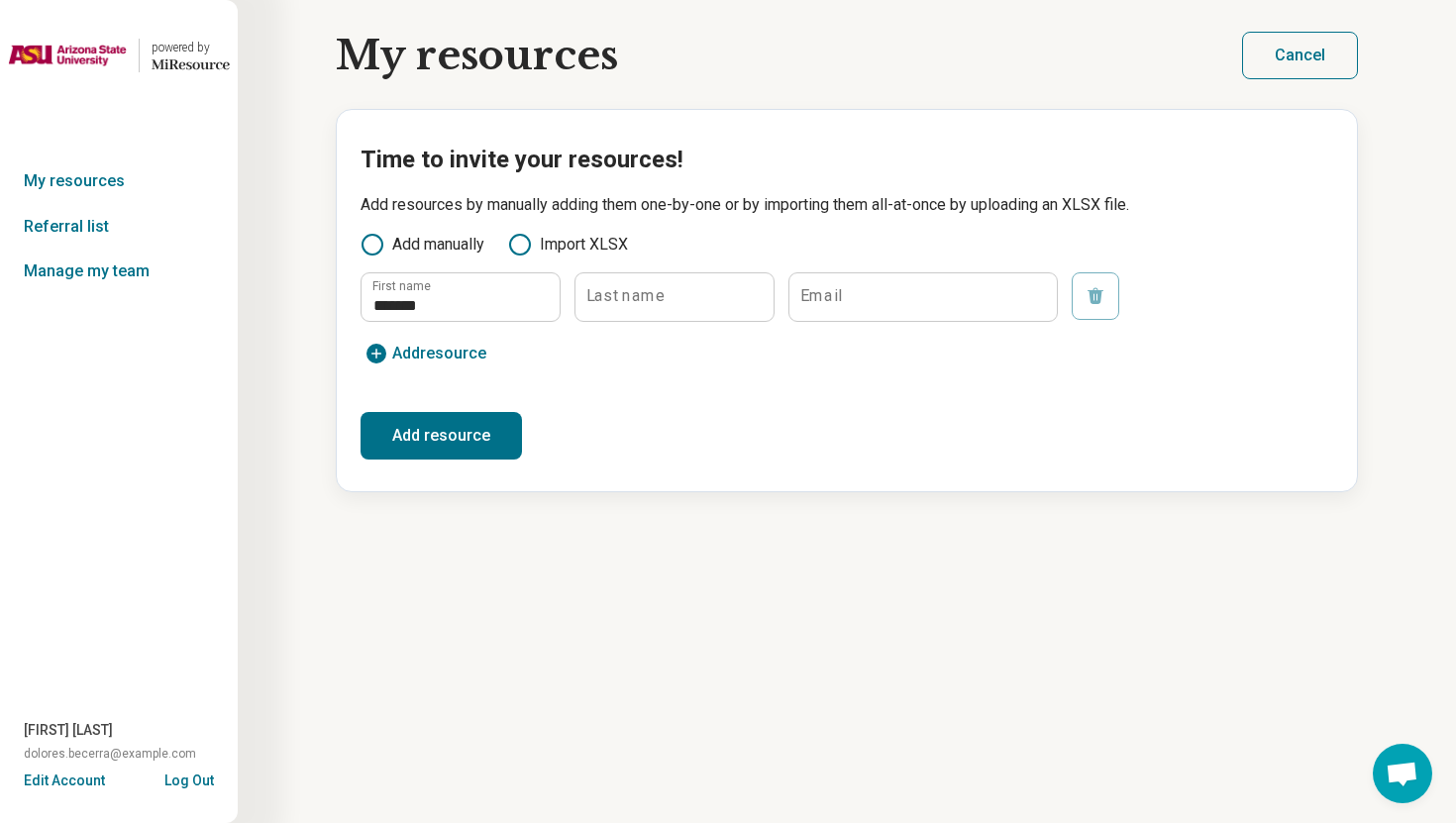 click on "Last name" at bounding box center (625, 296) 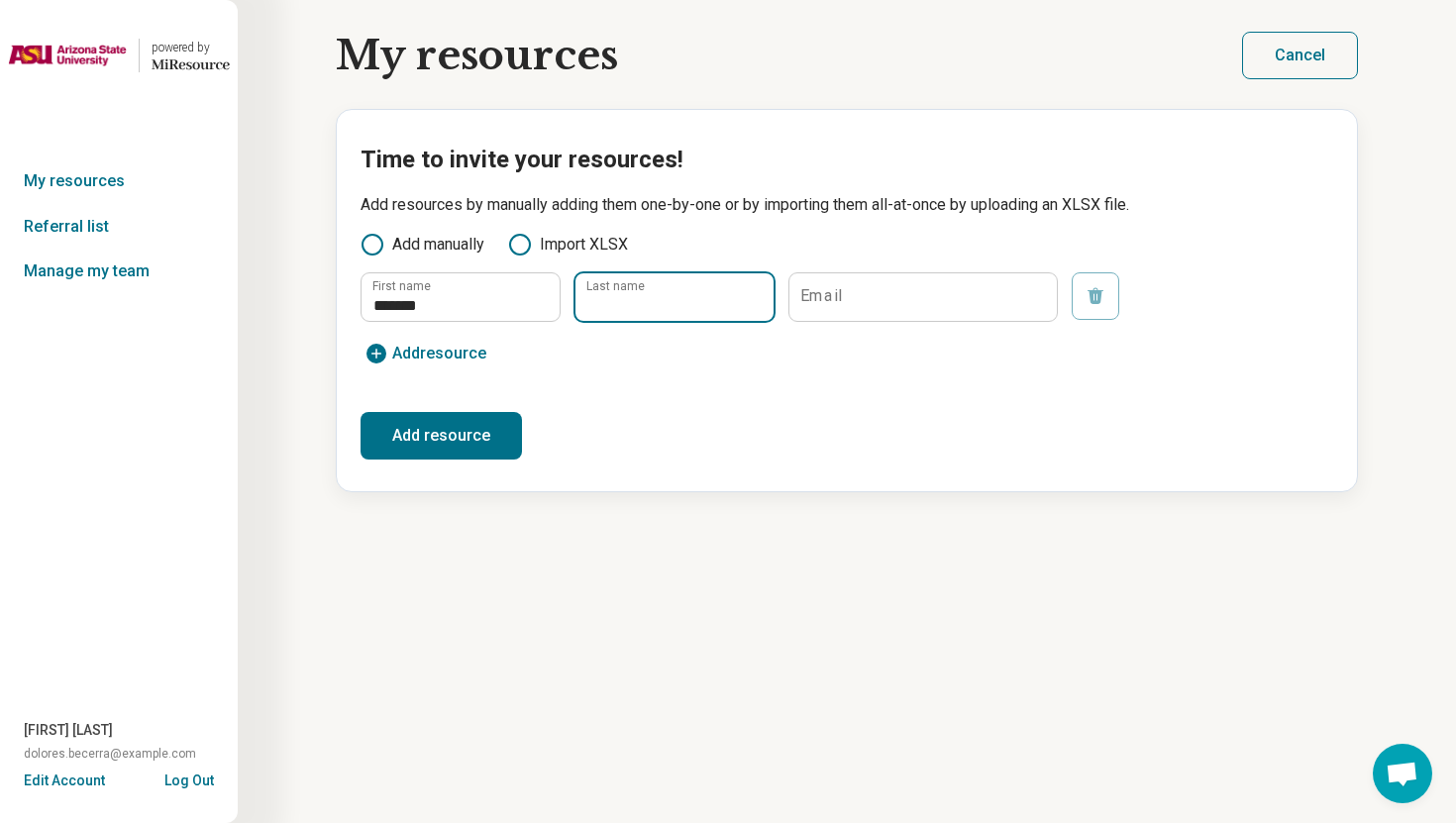 click on "Last name" at bounding box center [675, 297] 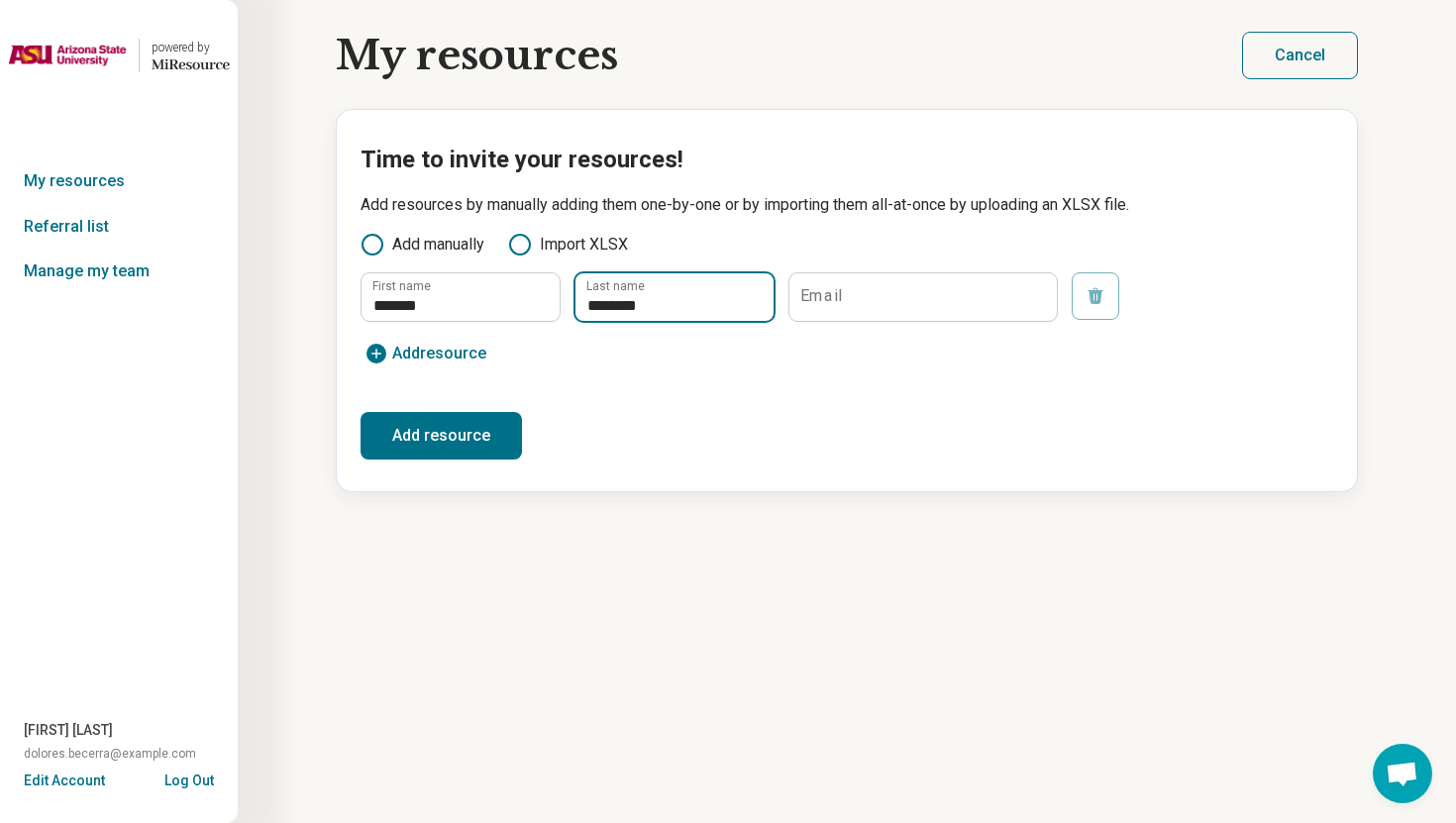 type on "********" 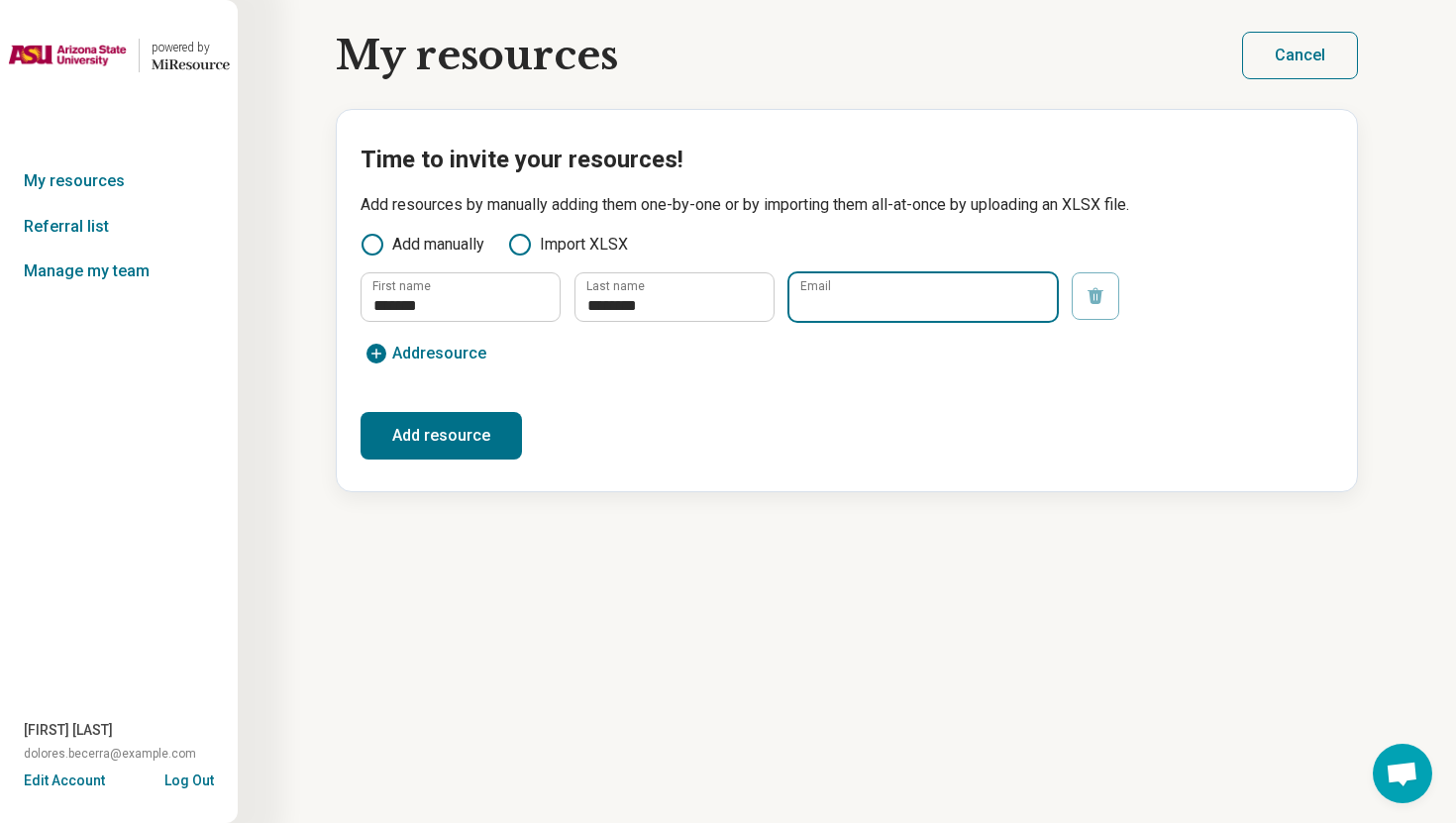 click on "Email" at bounding box center (923, 297) 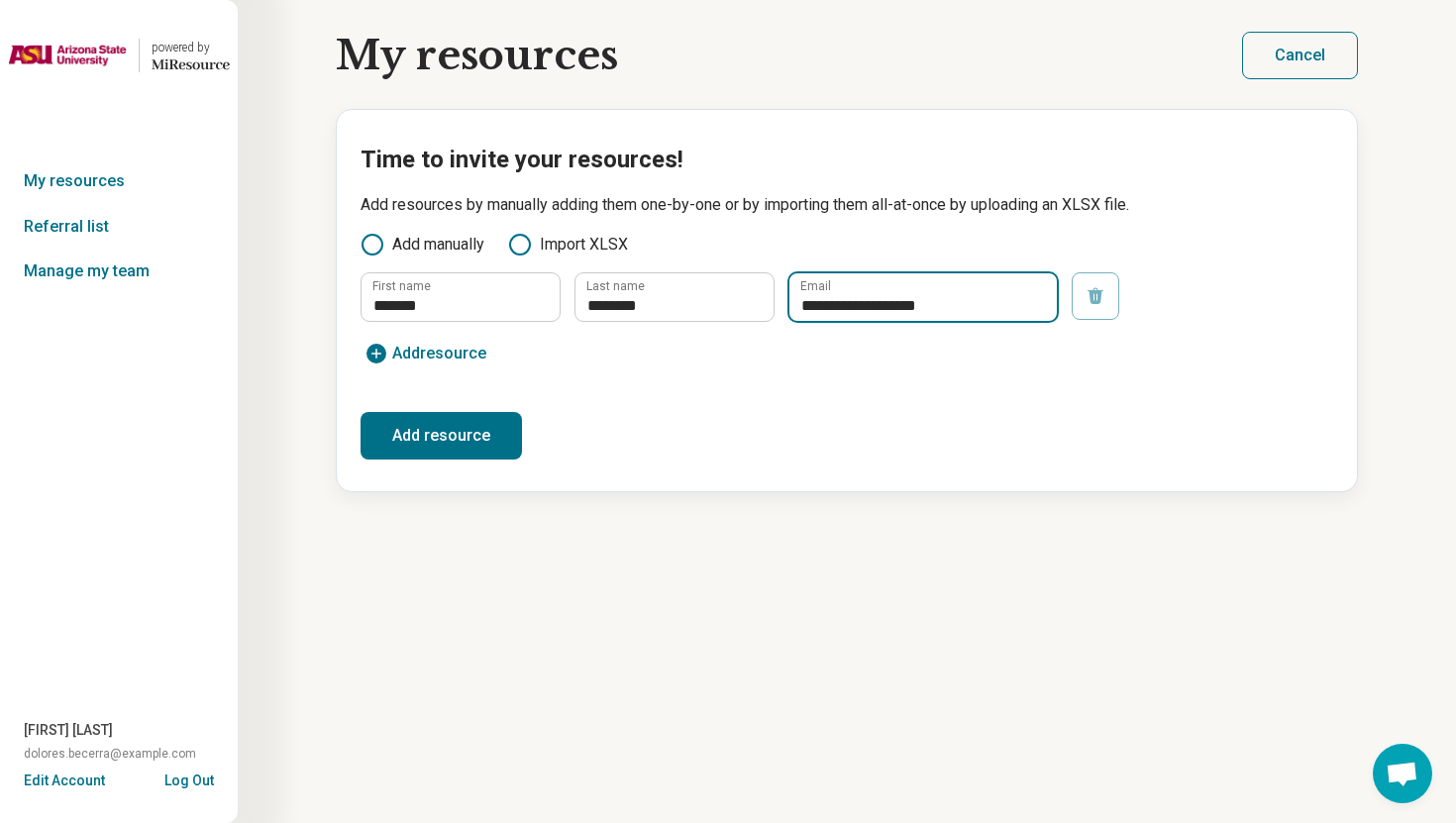 type on "**********" 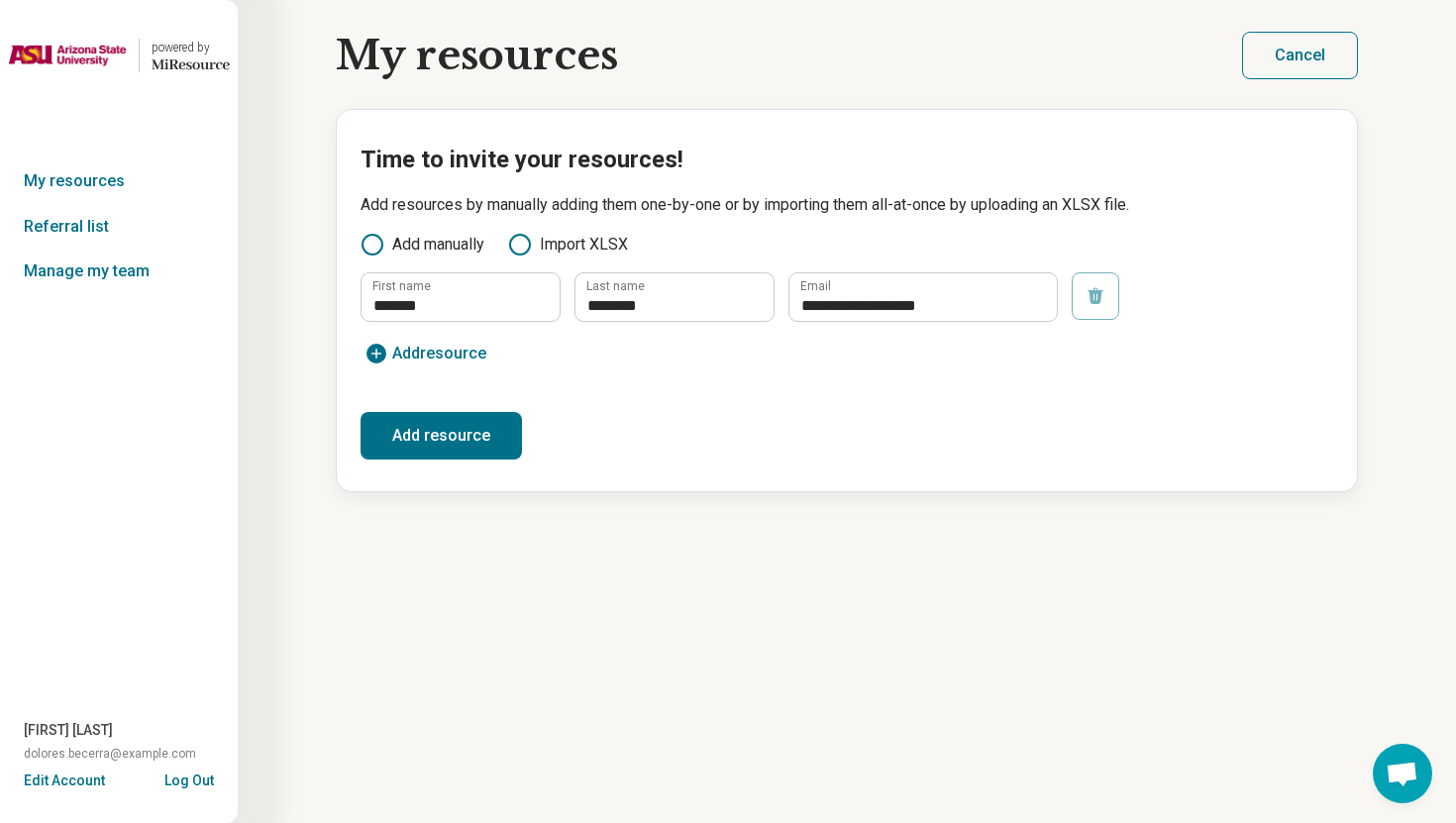 click on "Add manually Import XLSX" at bounding box center [847, 245] 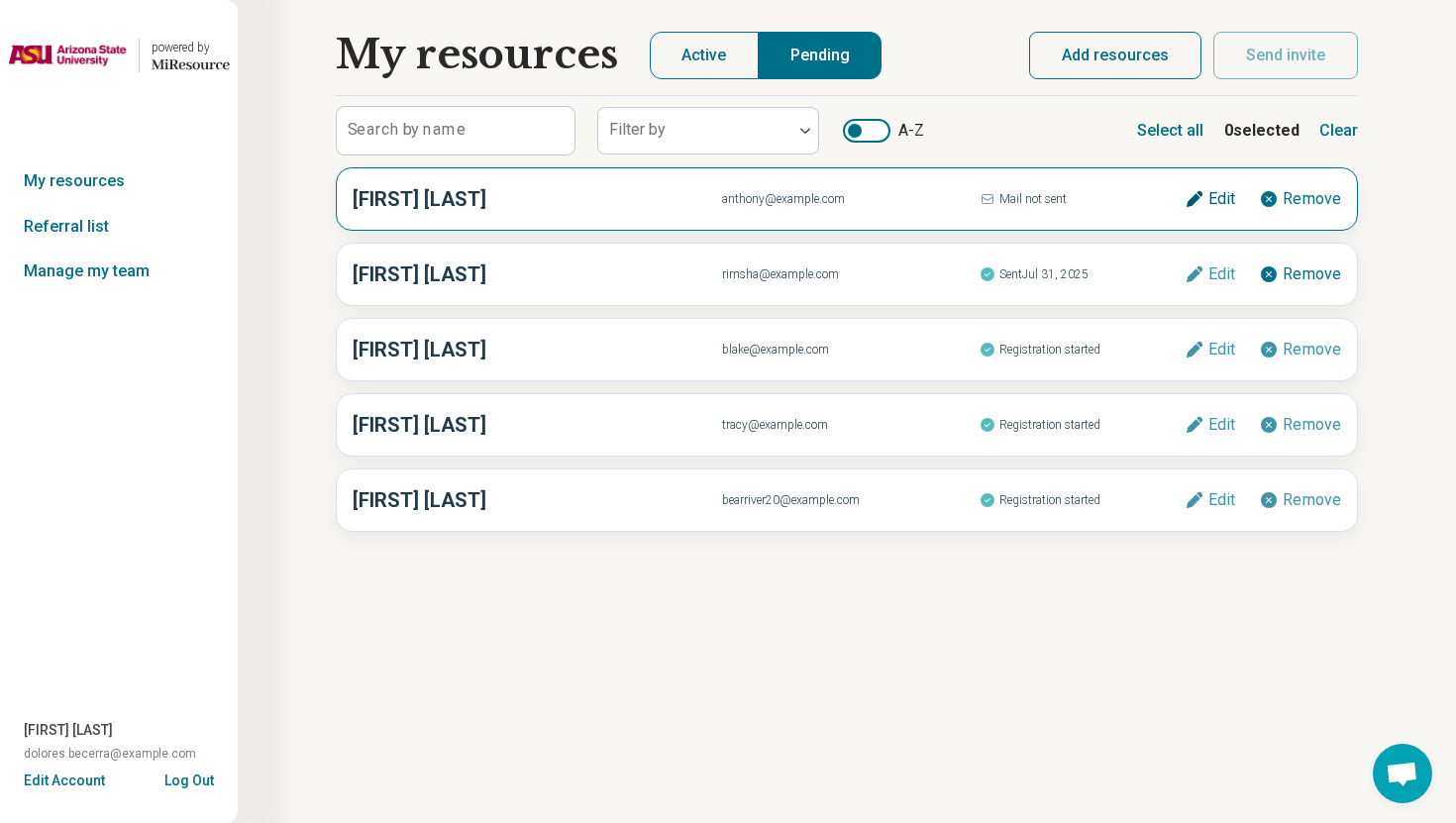 click 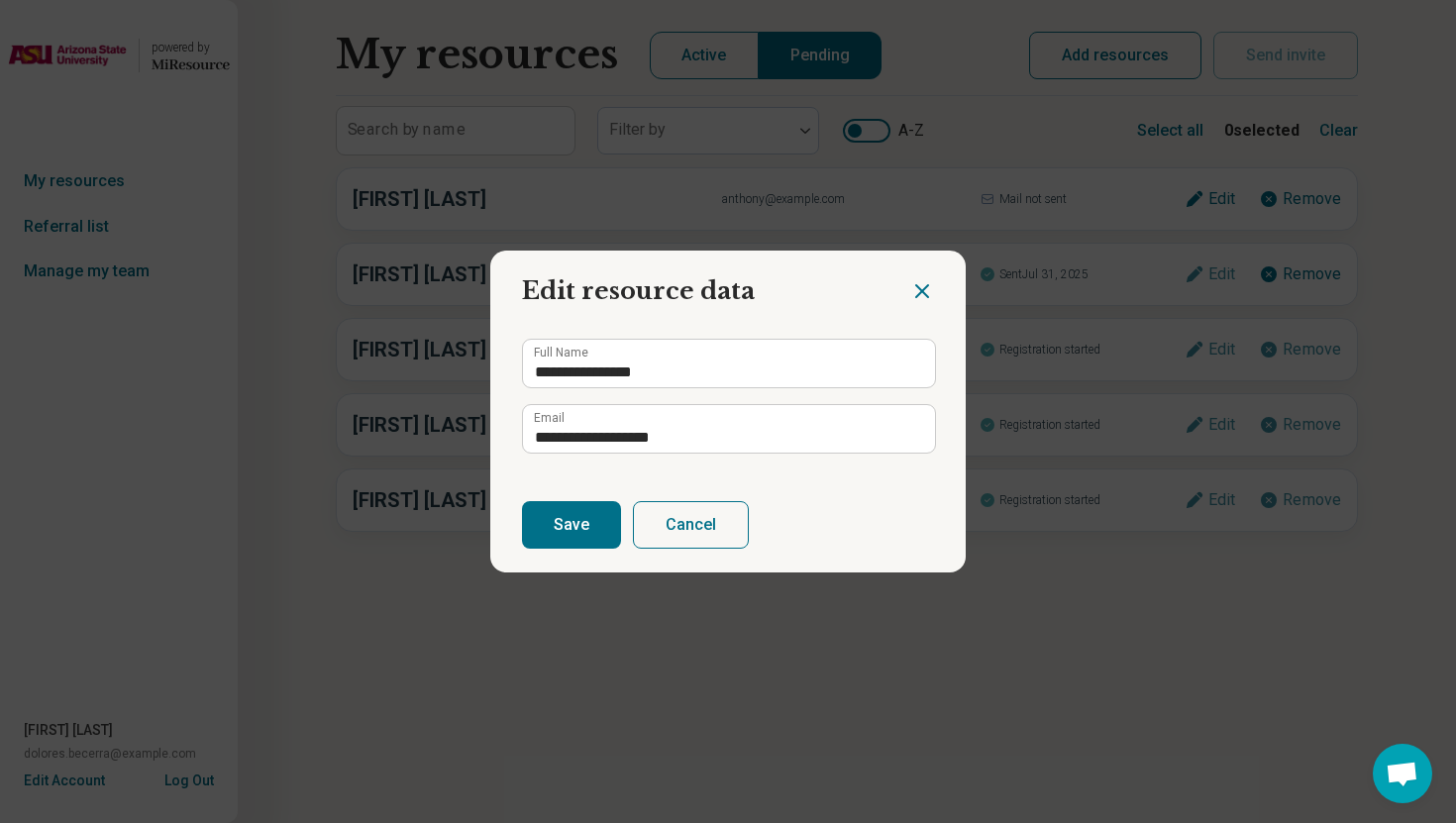 click 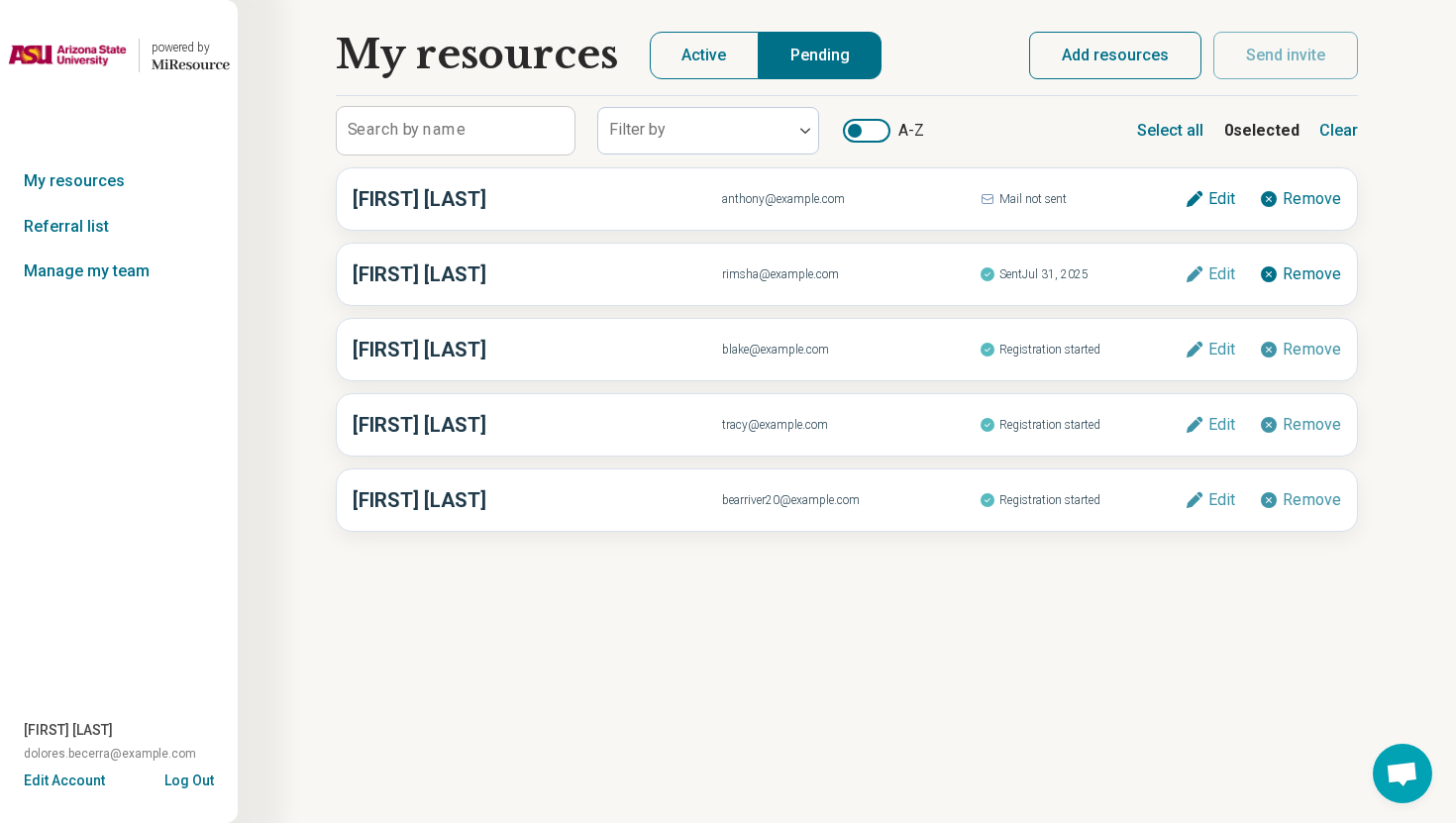 click on "Log Out" at bounding box center [189, 778] 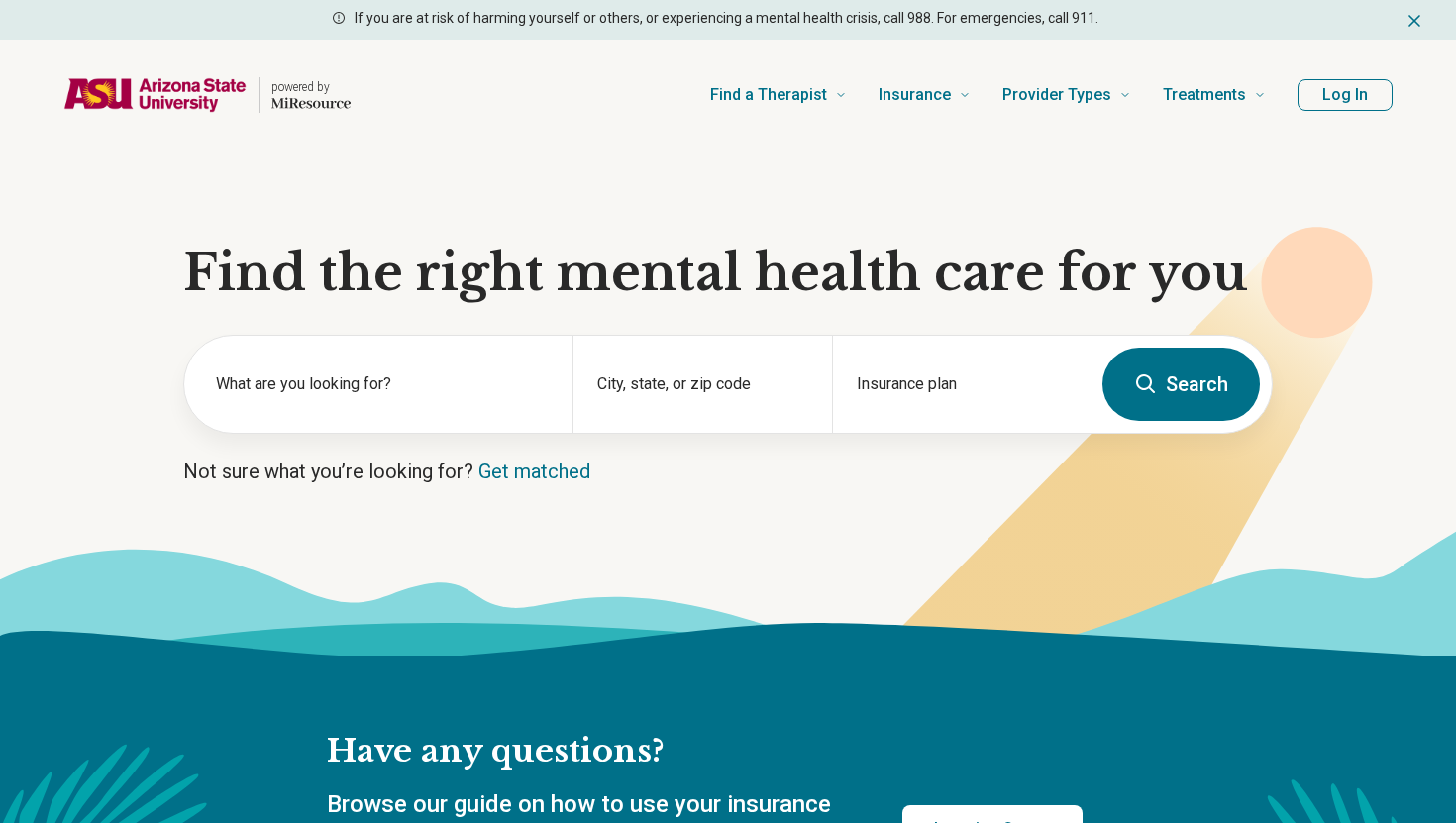 scroll, scrollTop: 0, scrollLeft: 0, axis: both 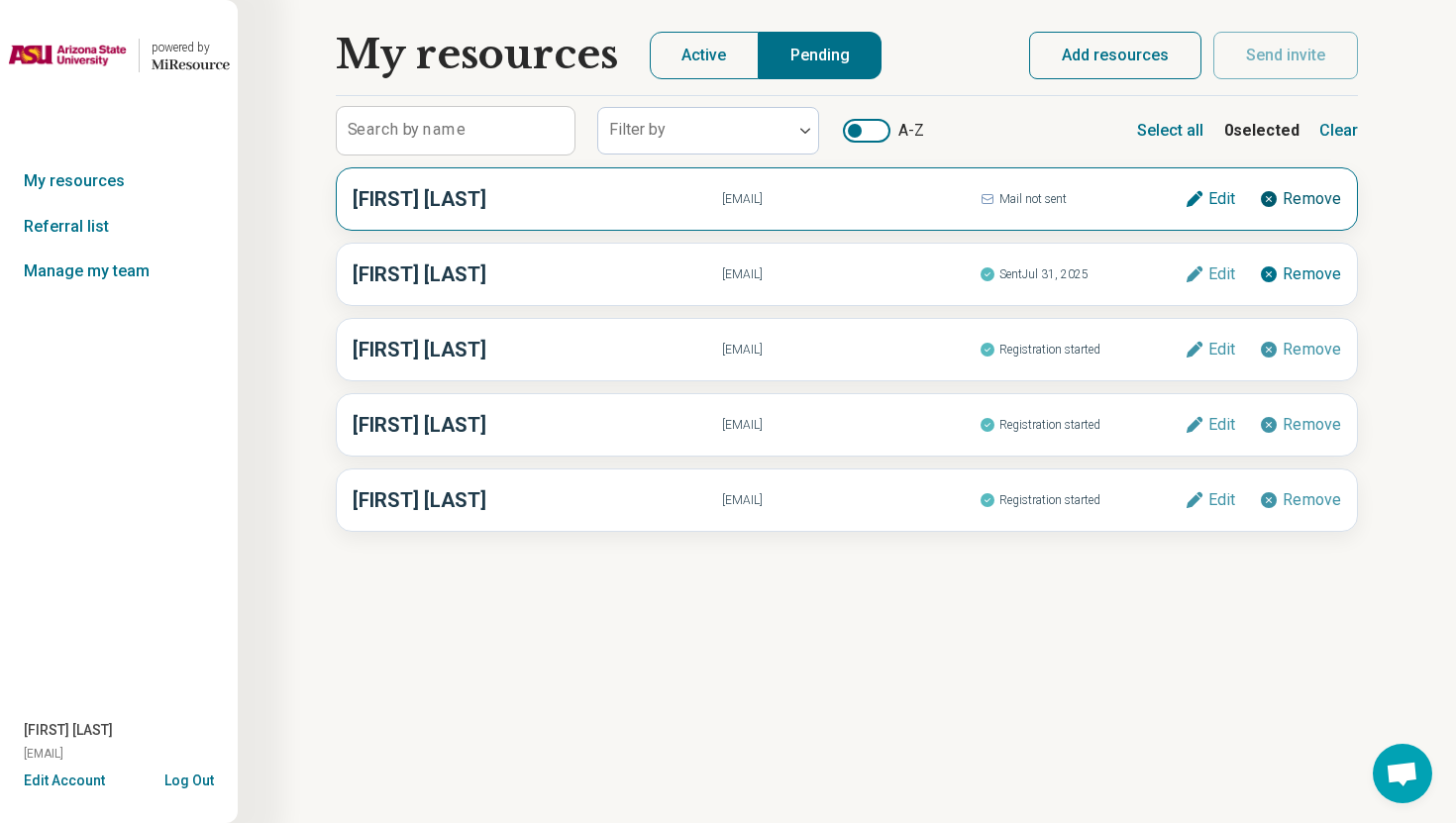 click 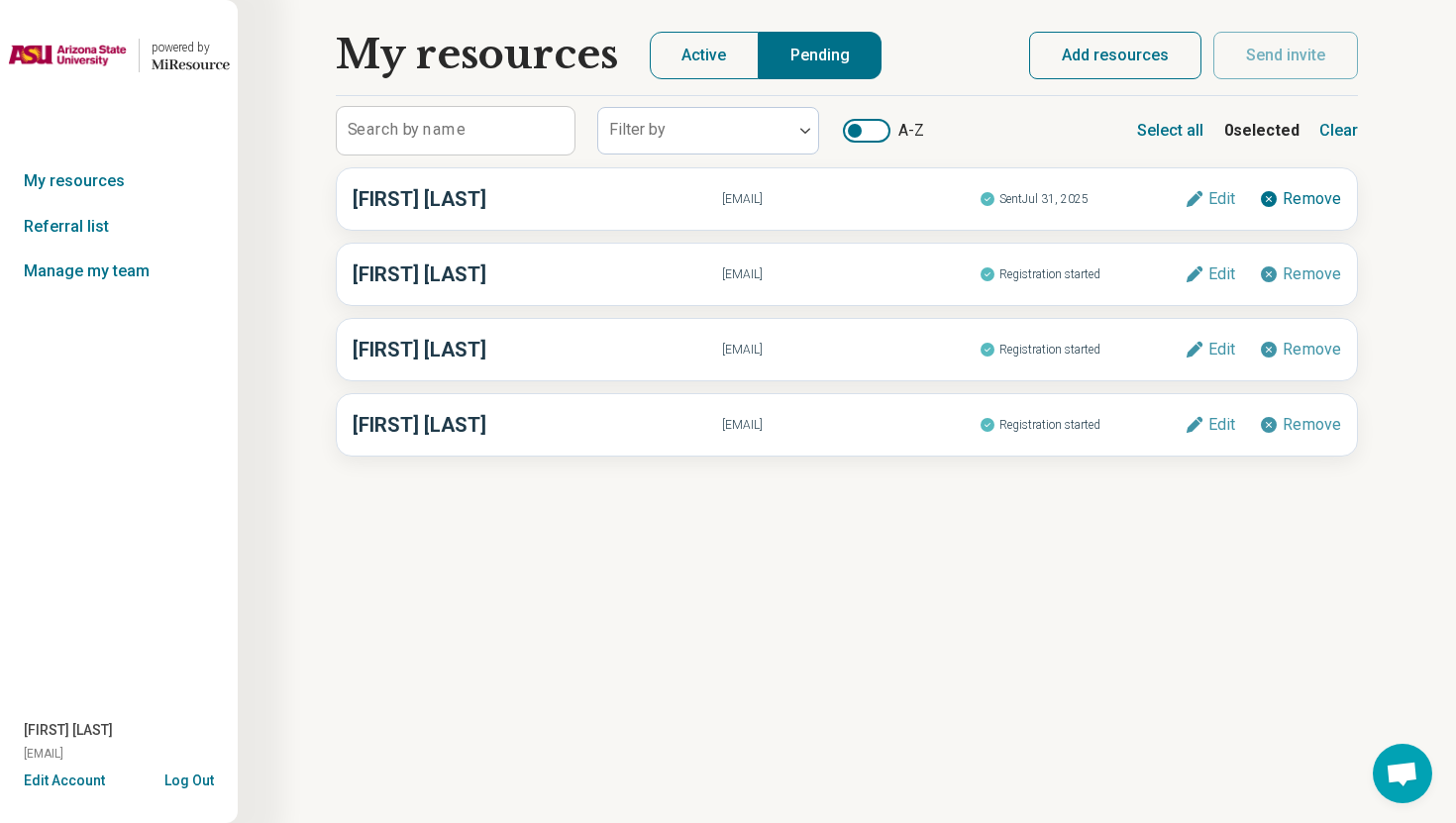 click on "Log Out" at bounding box center [189, 778] 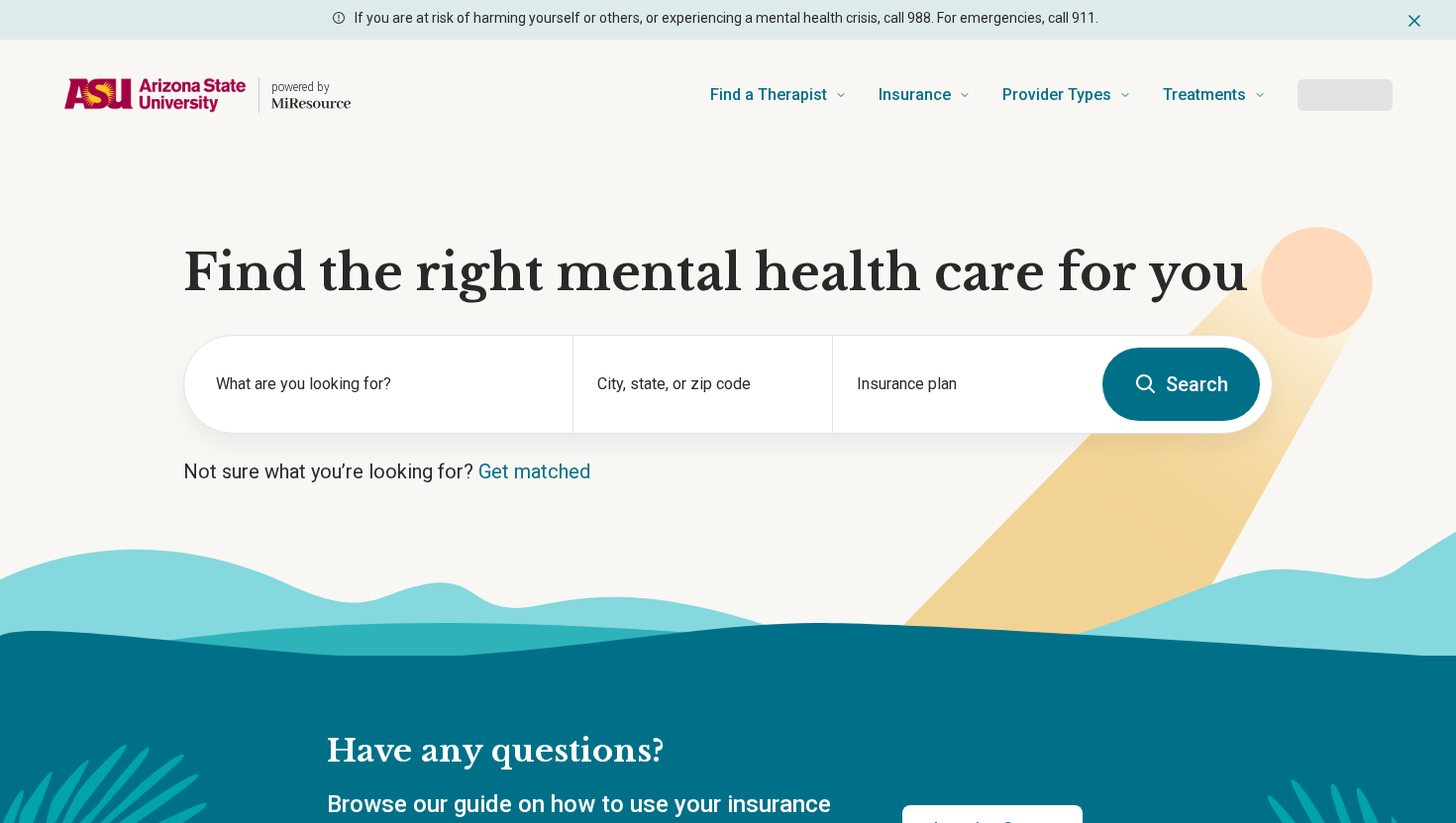 scroll, scrollTop: 0, scrollLeft: 0, axis: both 